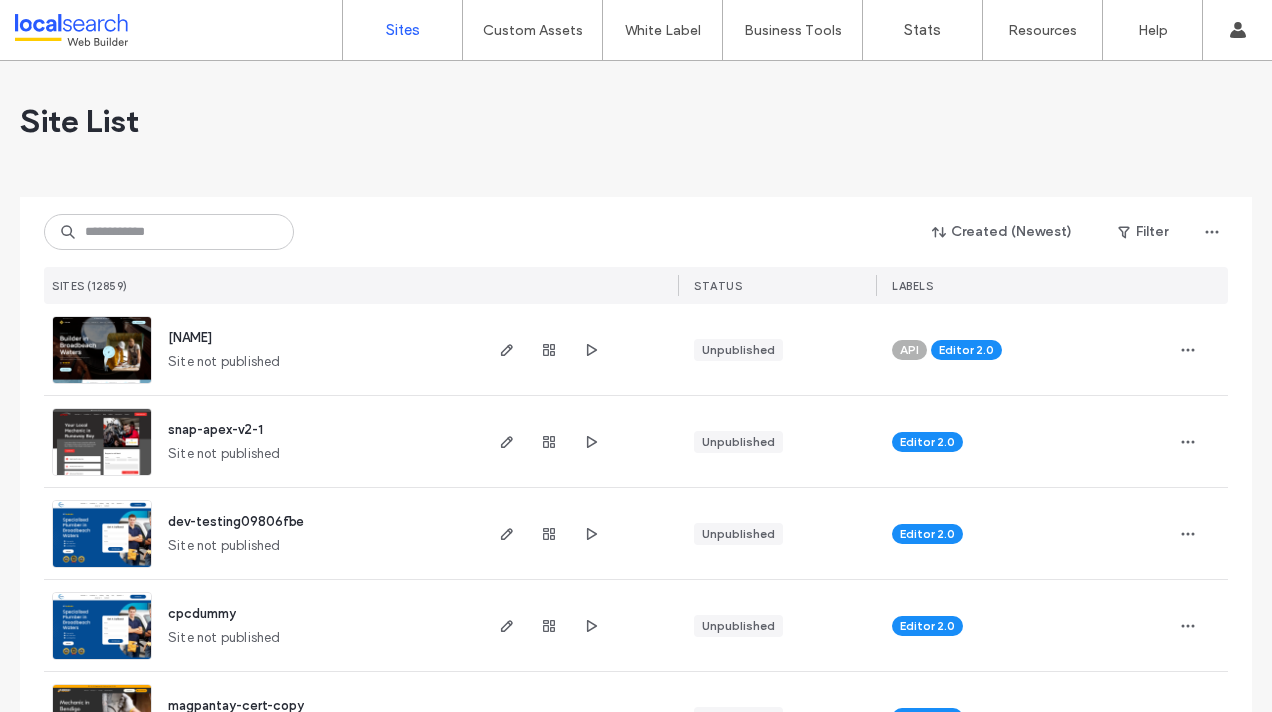 scroll, scrollTop: 0, scrollLeft: 0, axis: both 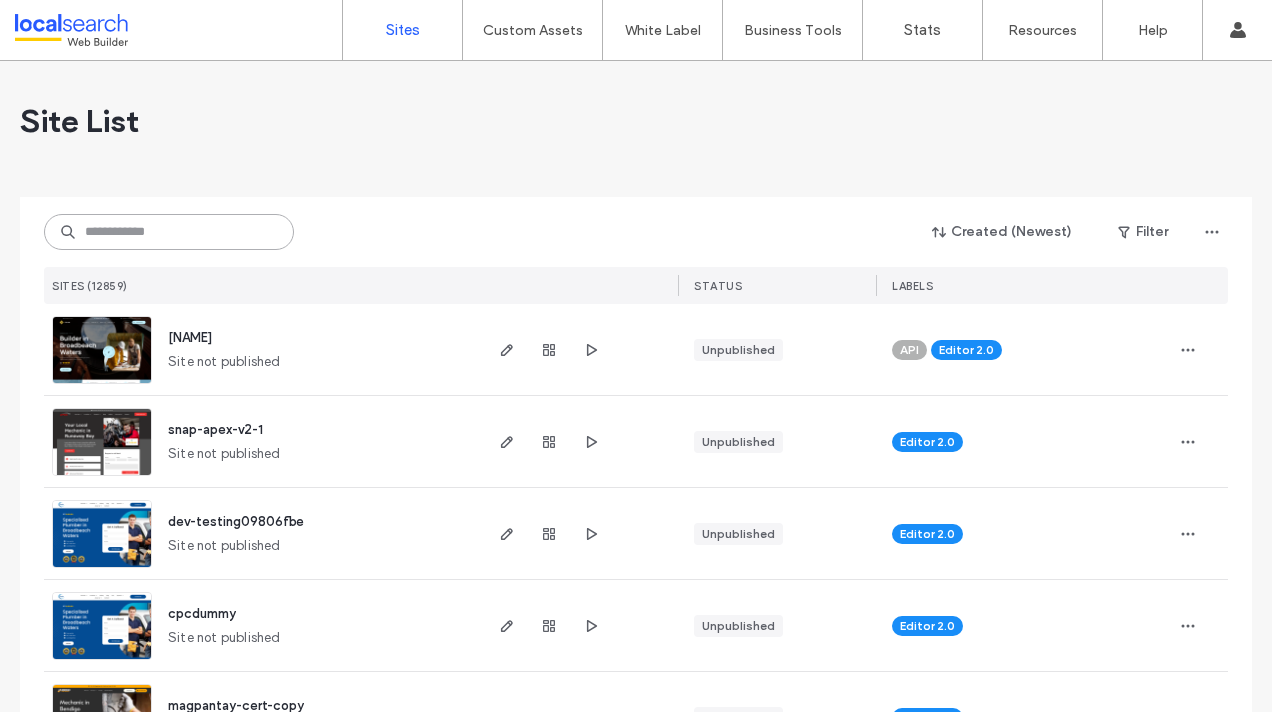 click at bounding box center [169, 232] 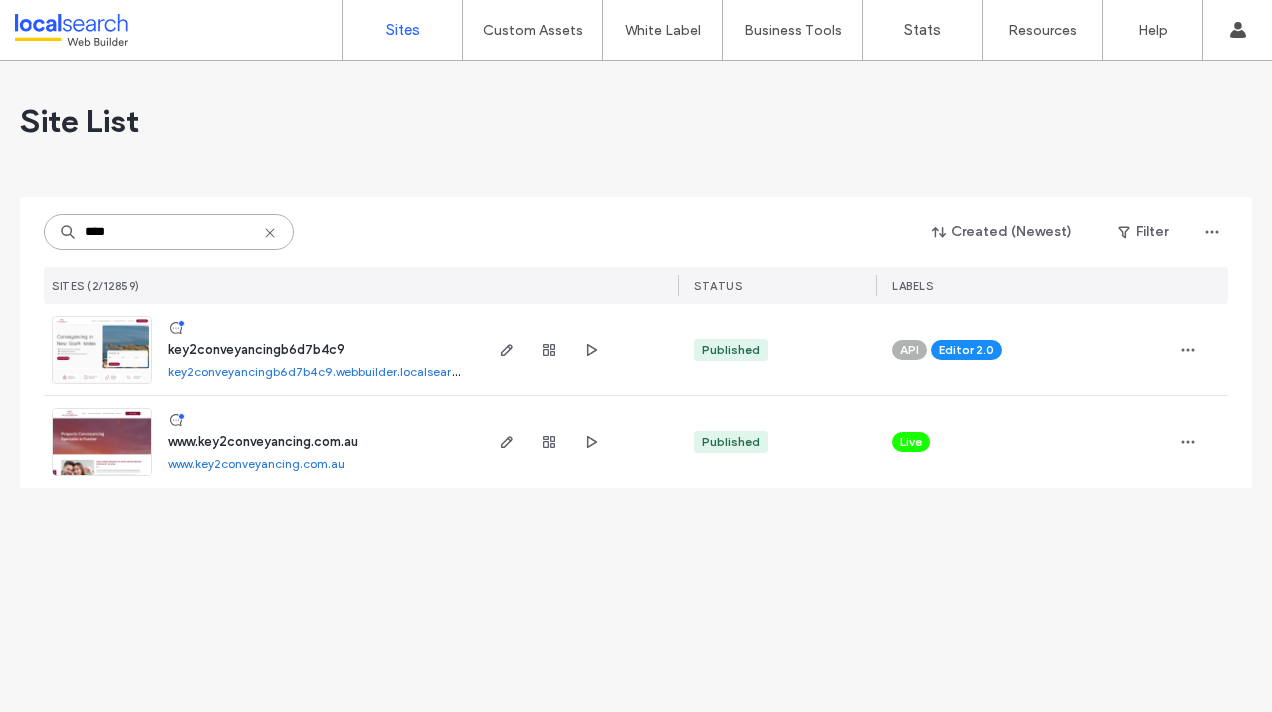 type on "****" 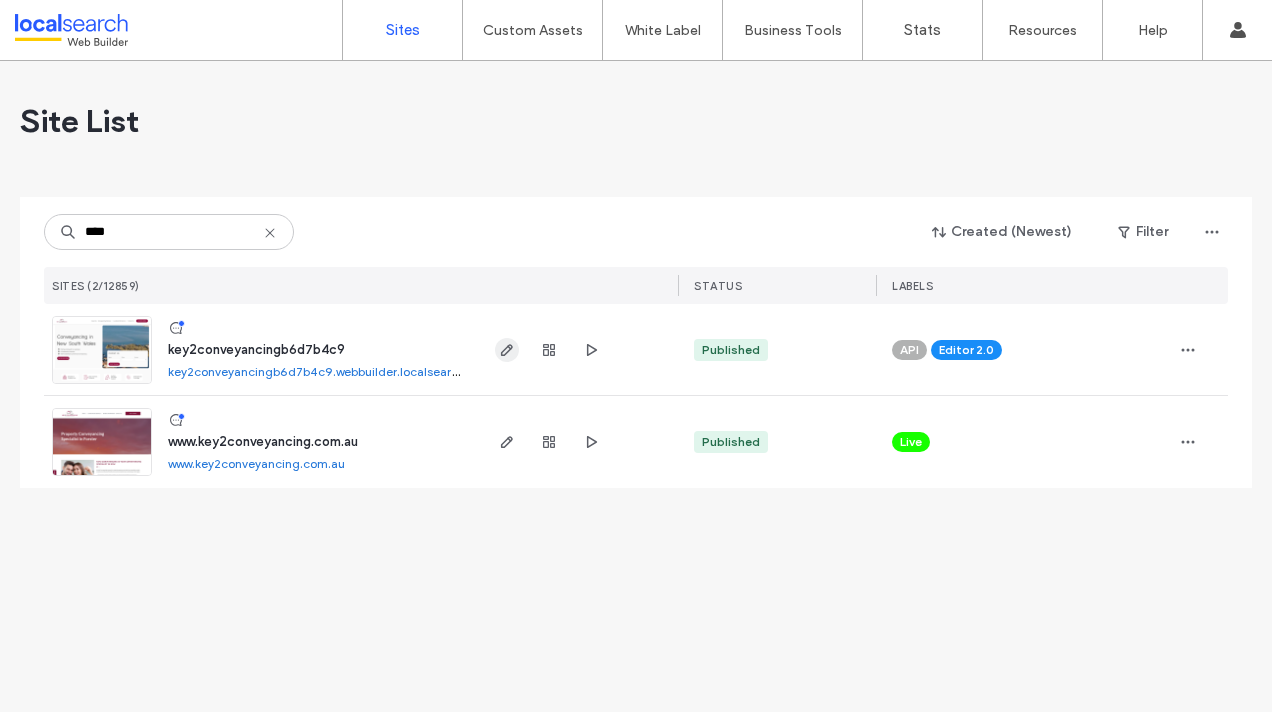 click 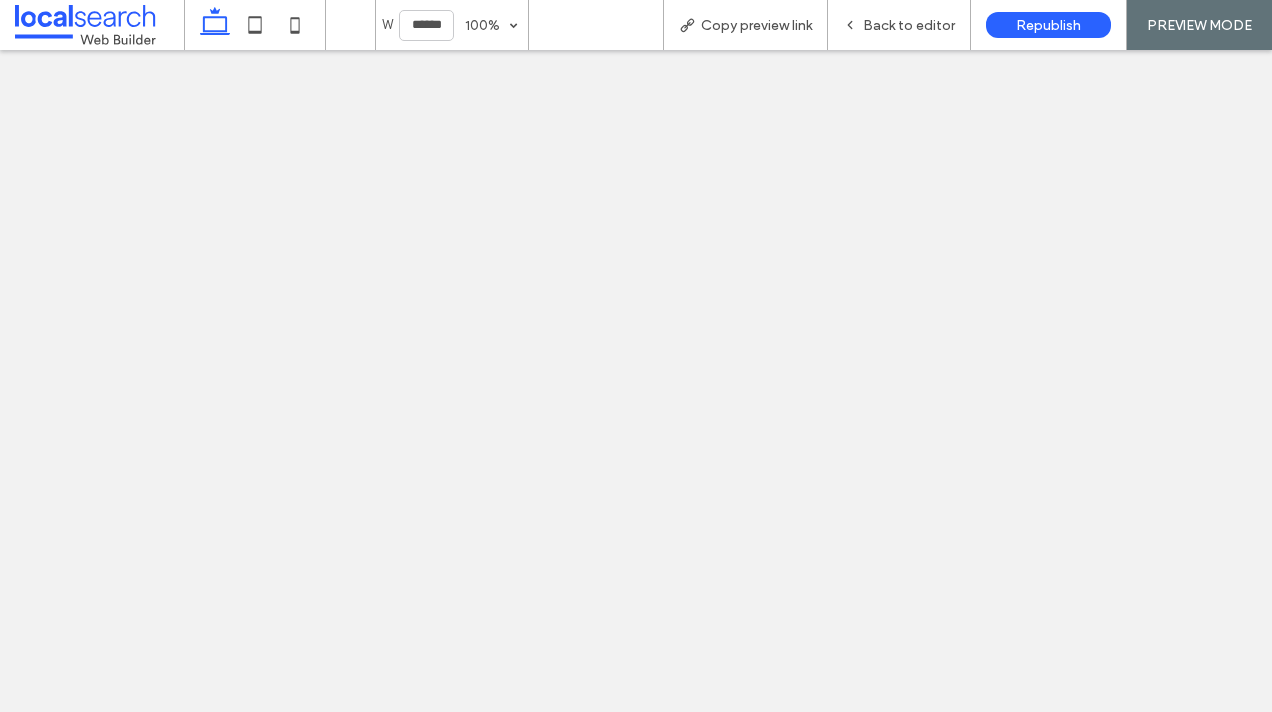 click on "Copy preview link" at bounding box center [745, 25] 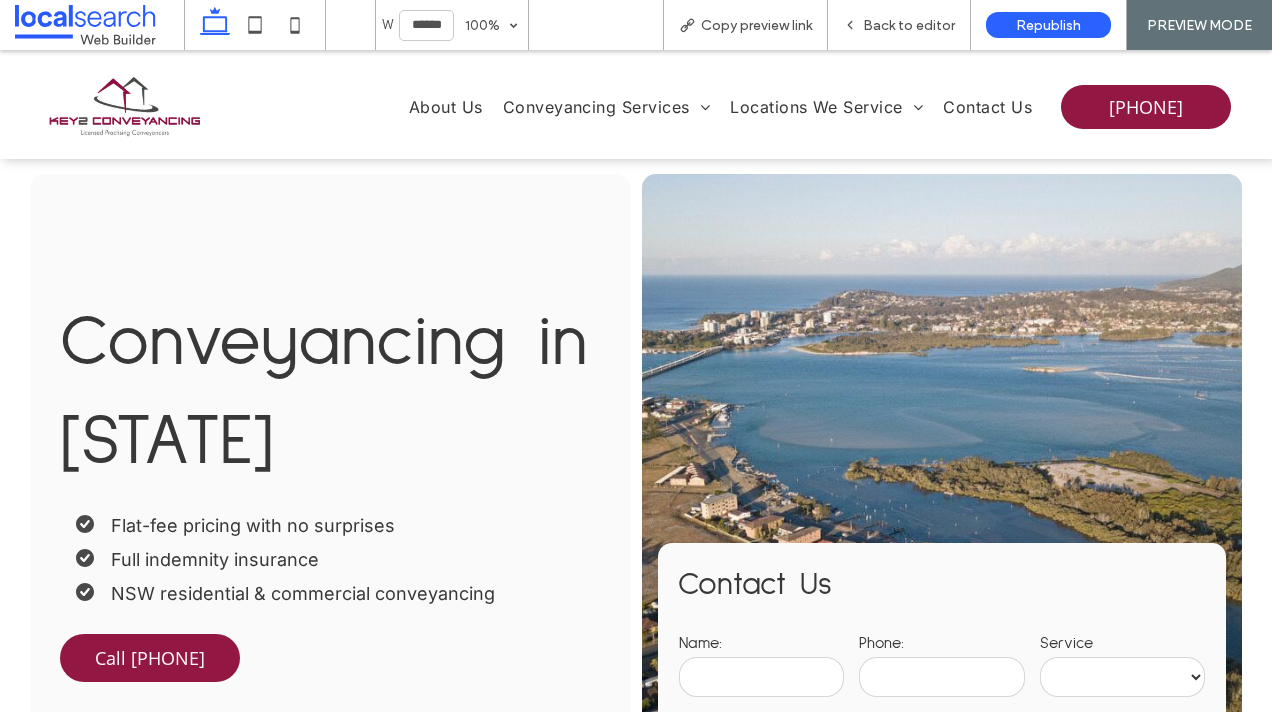 scroll, scrollTop: 0, scrollLeft: 0, axis: both 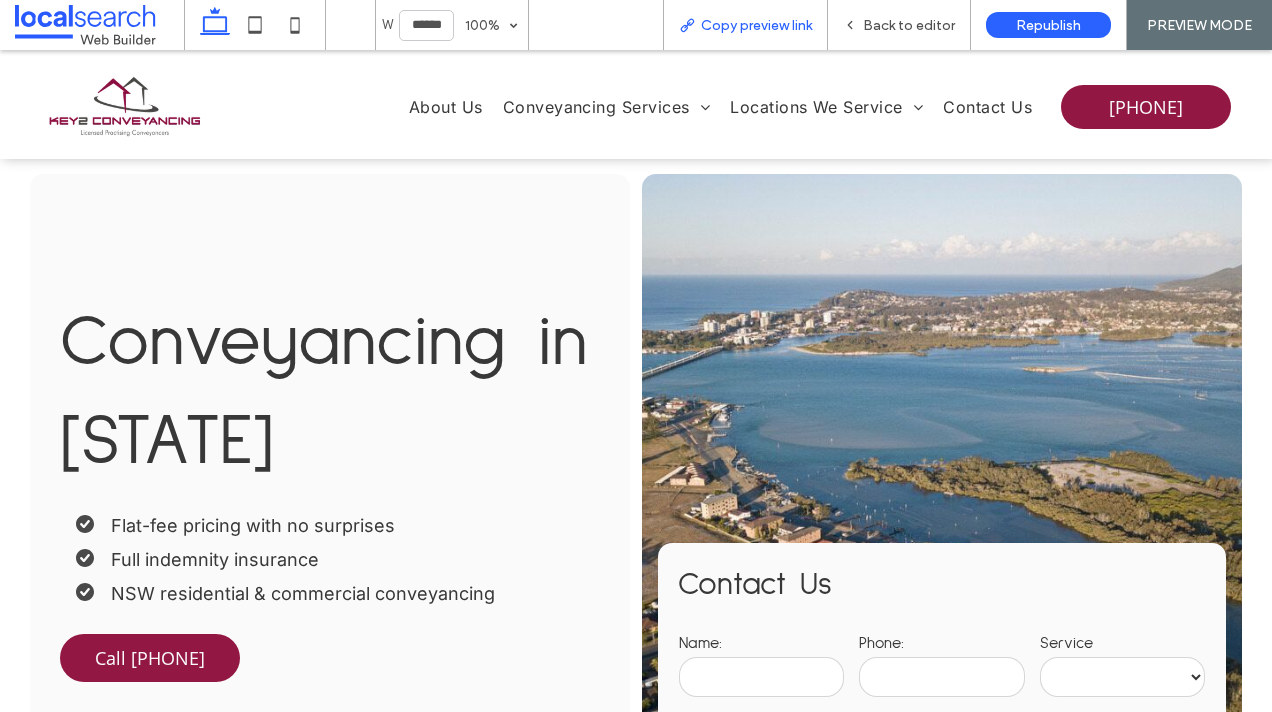 click on "Copy preview link" at bounding box center [745, 25] 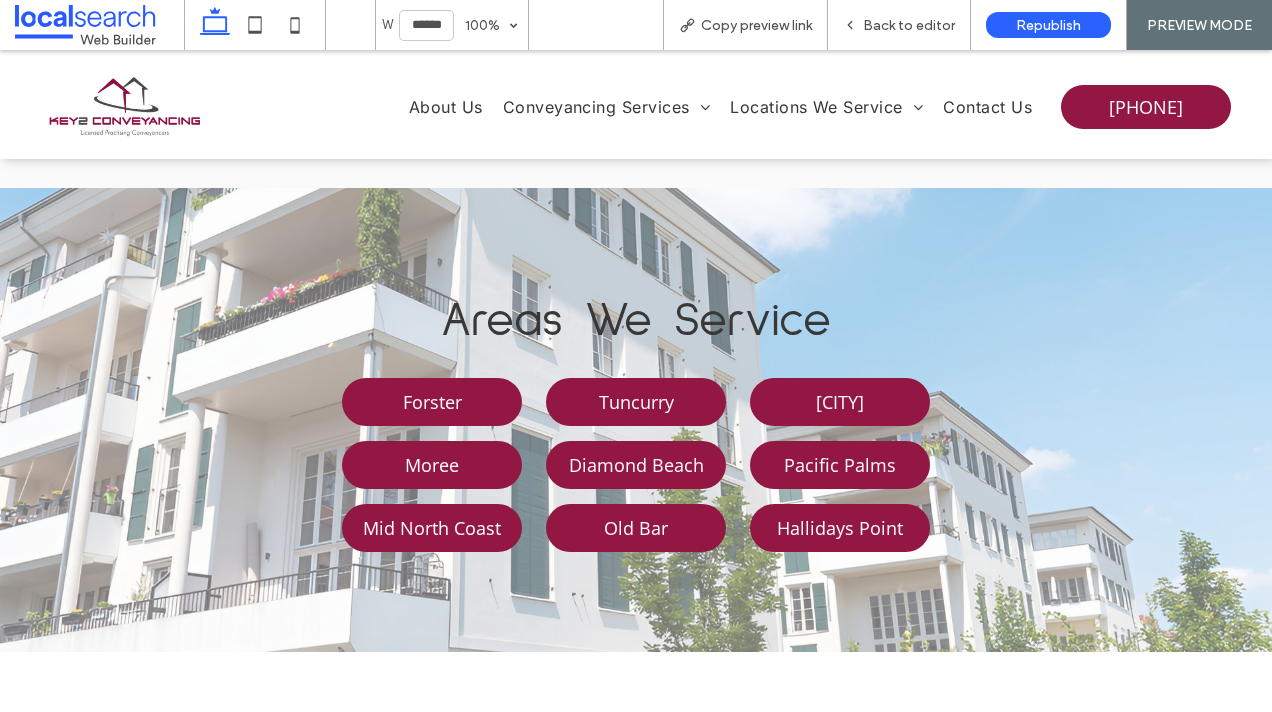 scroll, scrollTop: 4734, scrollLeft: 0, axis: vertical 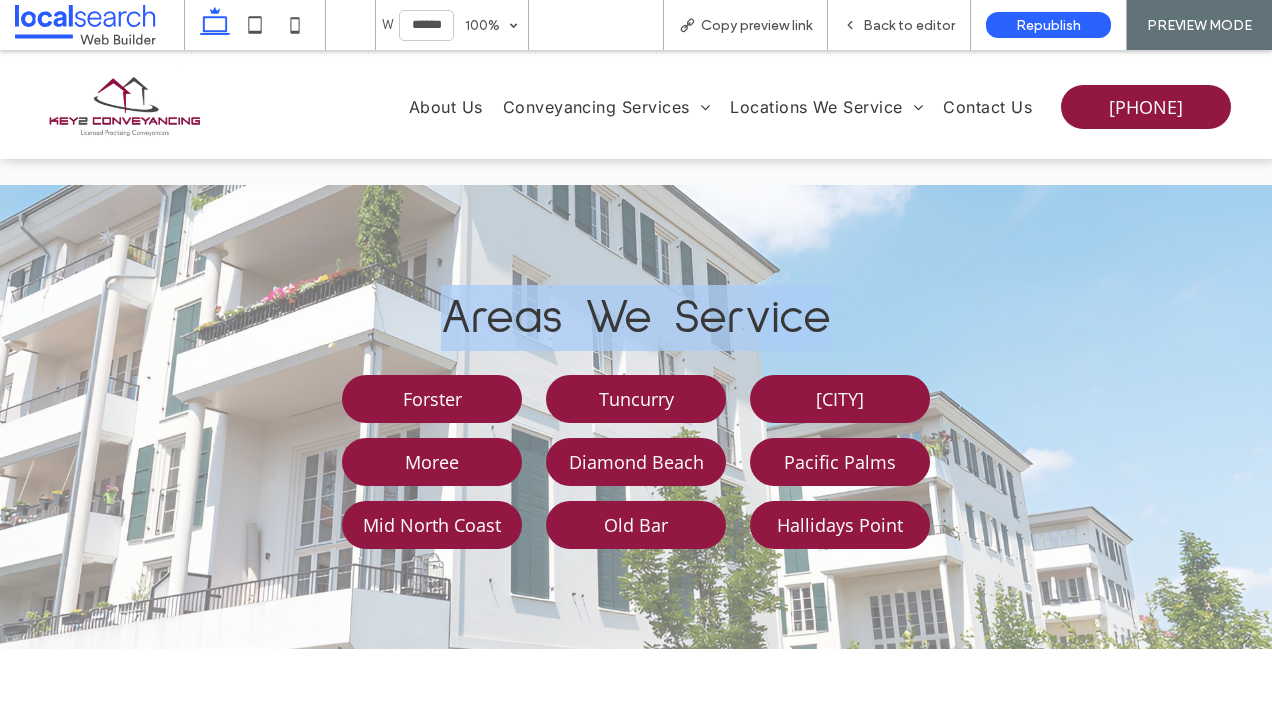 drag, startPoint x: 439, startPoint y: 295, endPoint x: 822, endPoint y: 295, distance: 383 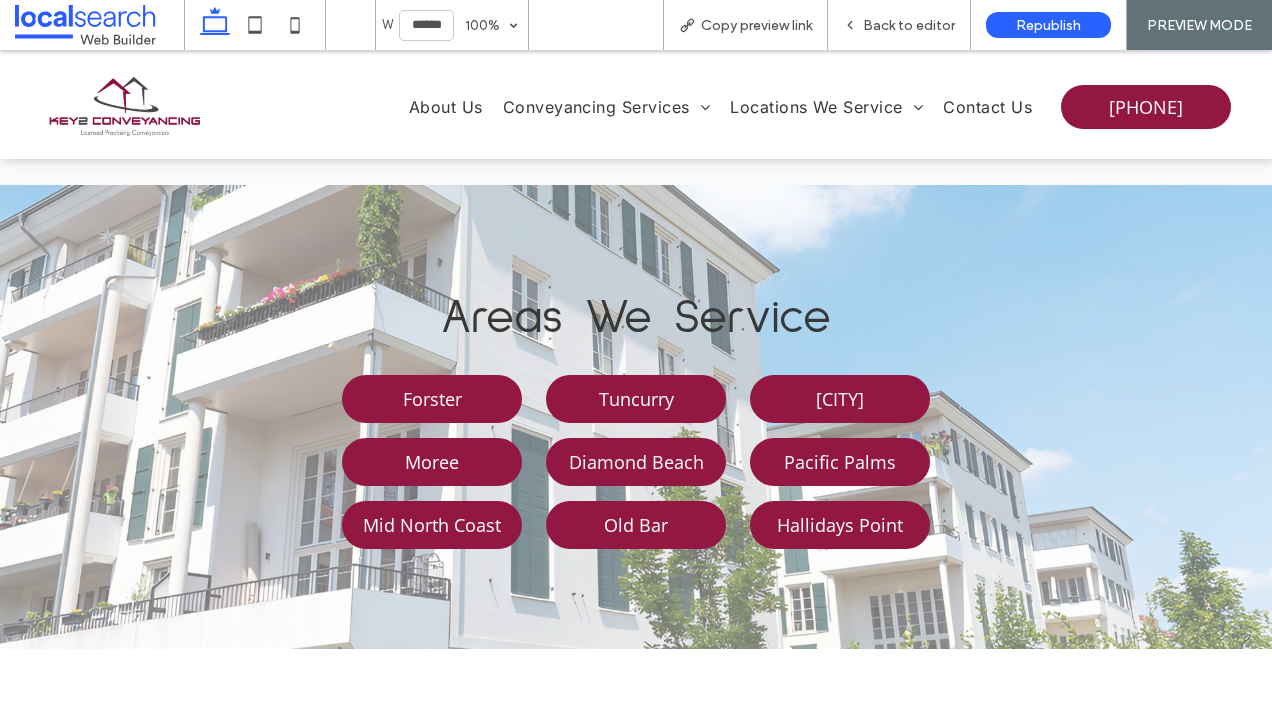 click on "Areas We Service" at bounding box center (636, 318) 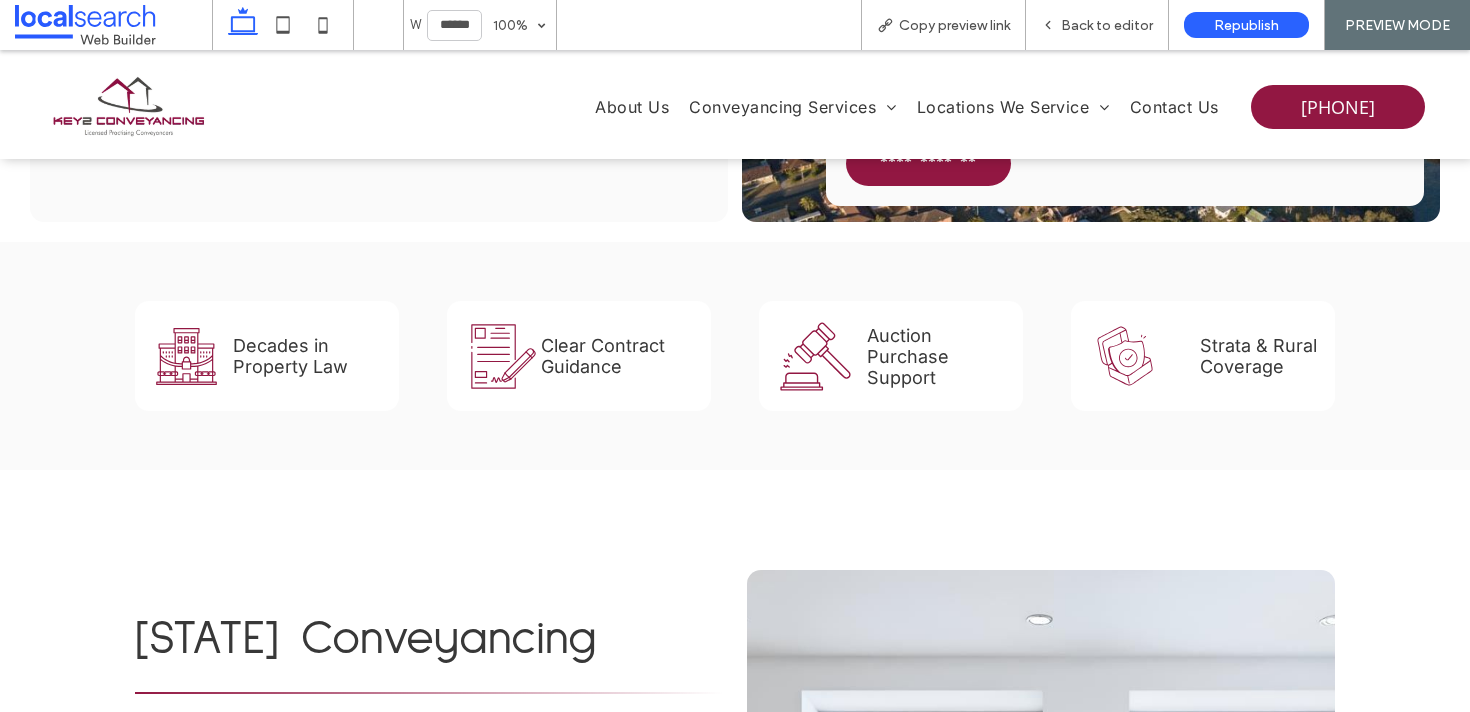 scroll, scrollTop: 612, scrollLeft: 0, axis: vertical 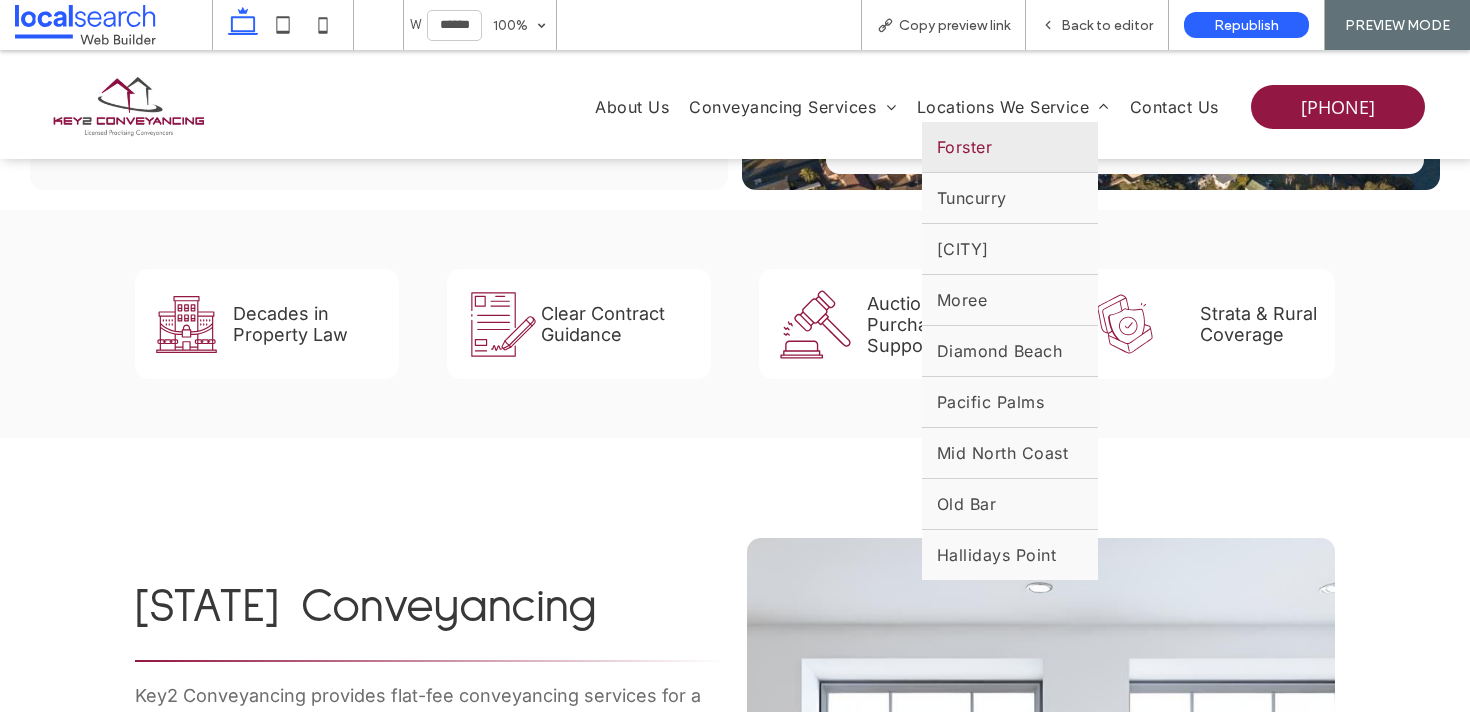 click on "Forster" at bounding box center (1010, 147) 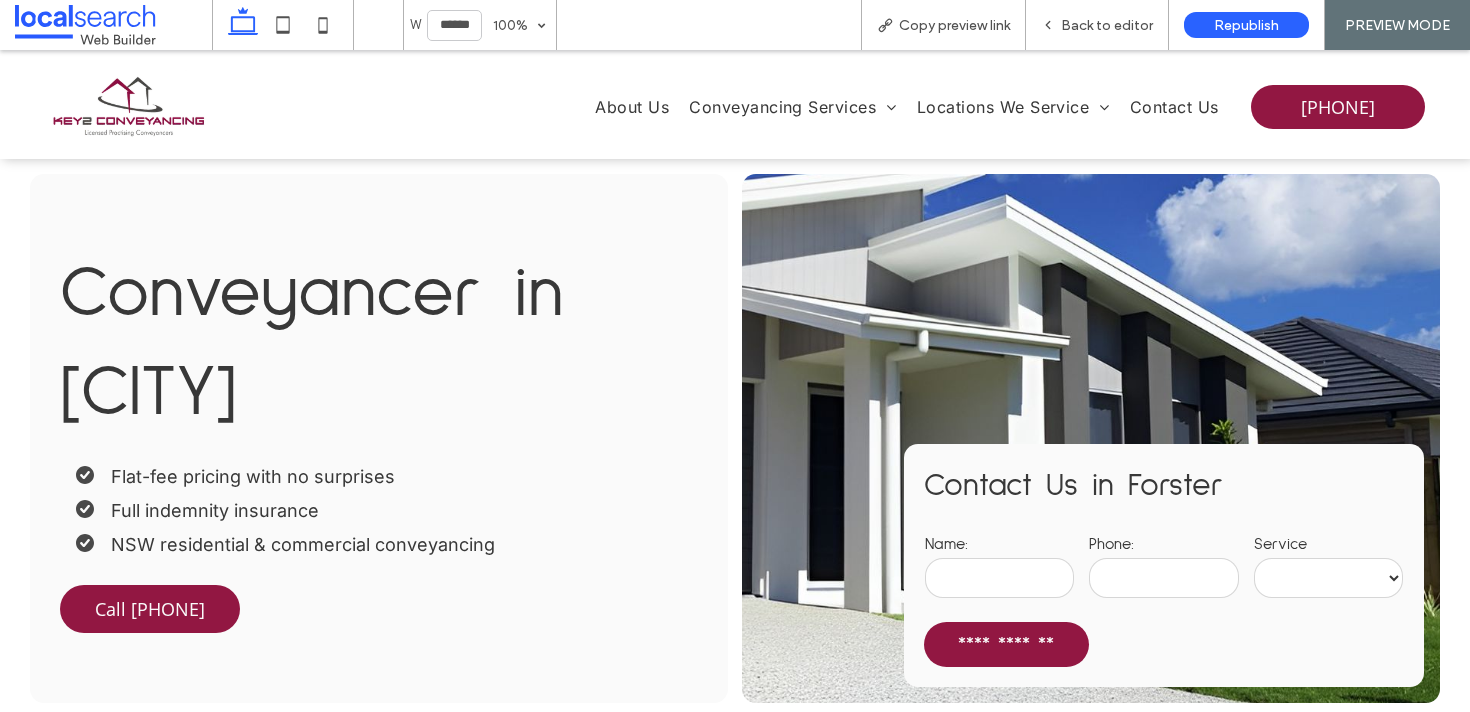 scroll, scrollTop: 1484, scrollLeft: 0, axis: vertical 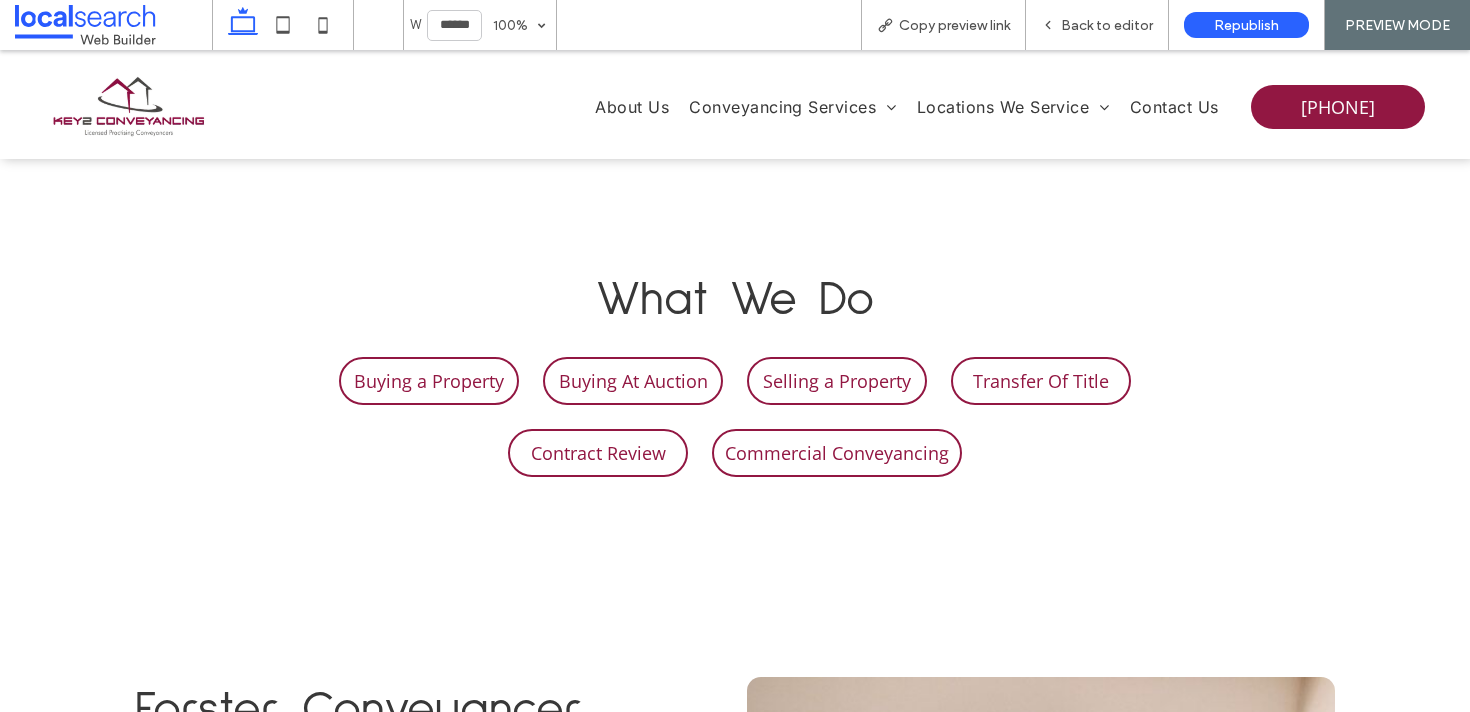 click at bounding box center (169, 107) 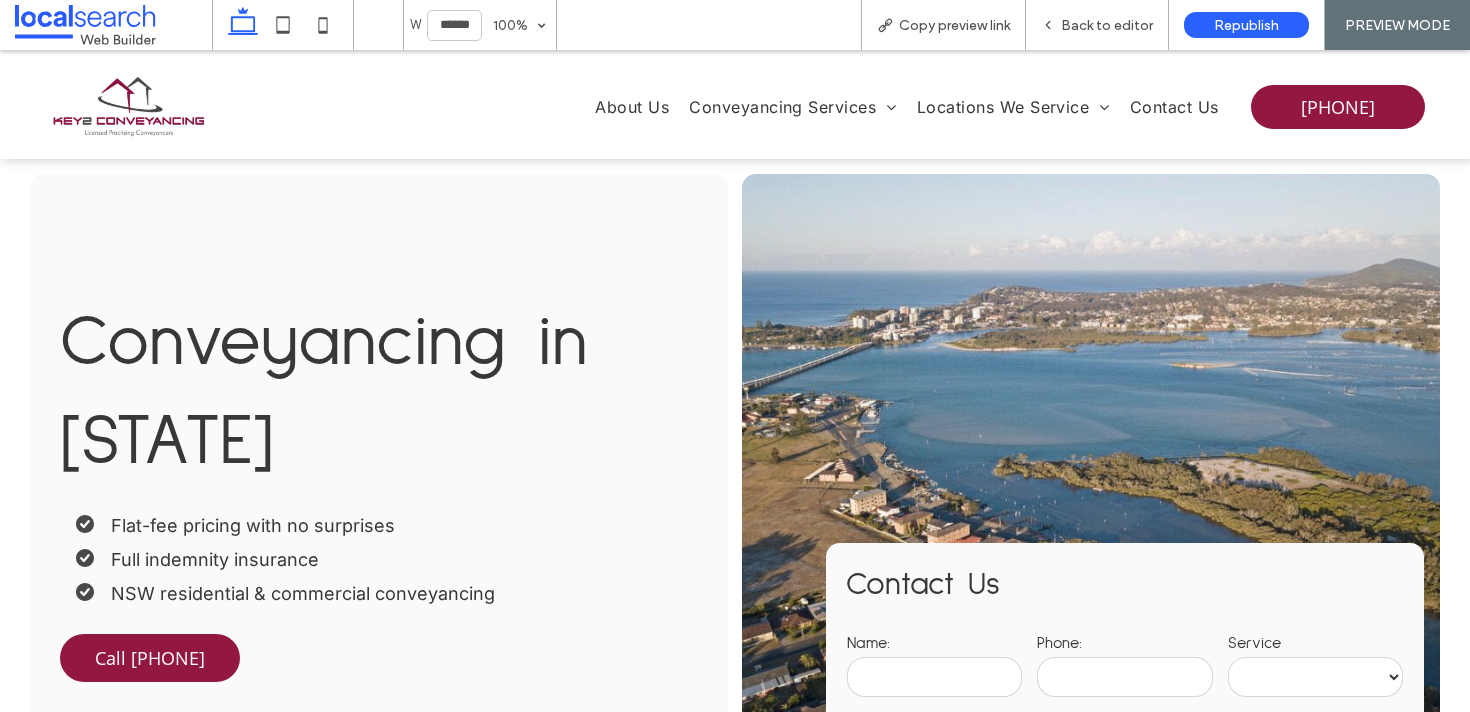 scroll, scrollTop: 0, scrollLeft: 0, axis: both 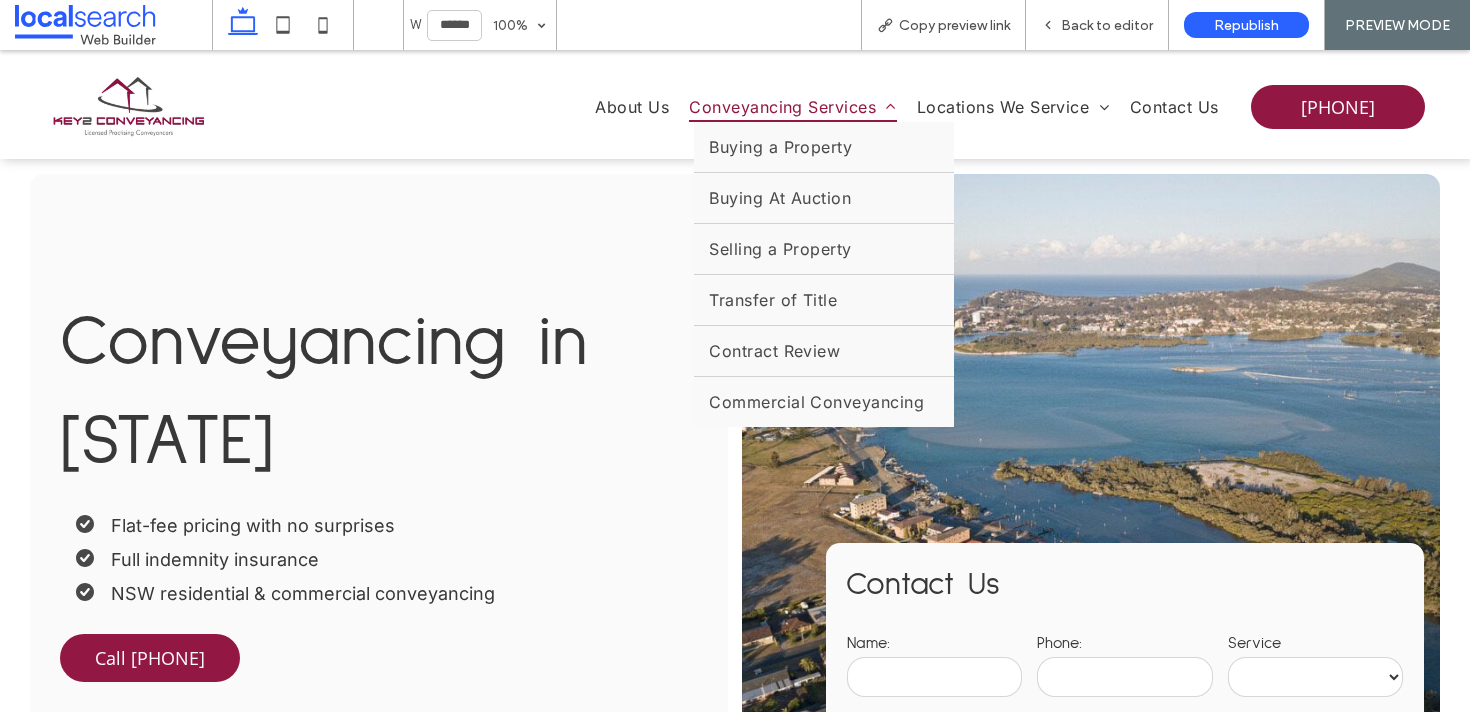 click on "Conveyancing Services" at bounding box center [793, 107] 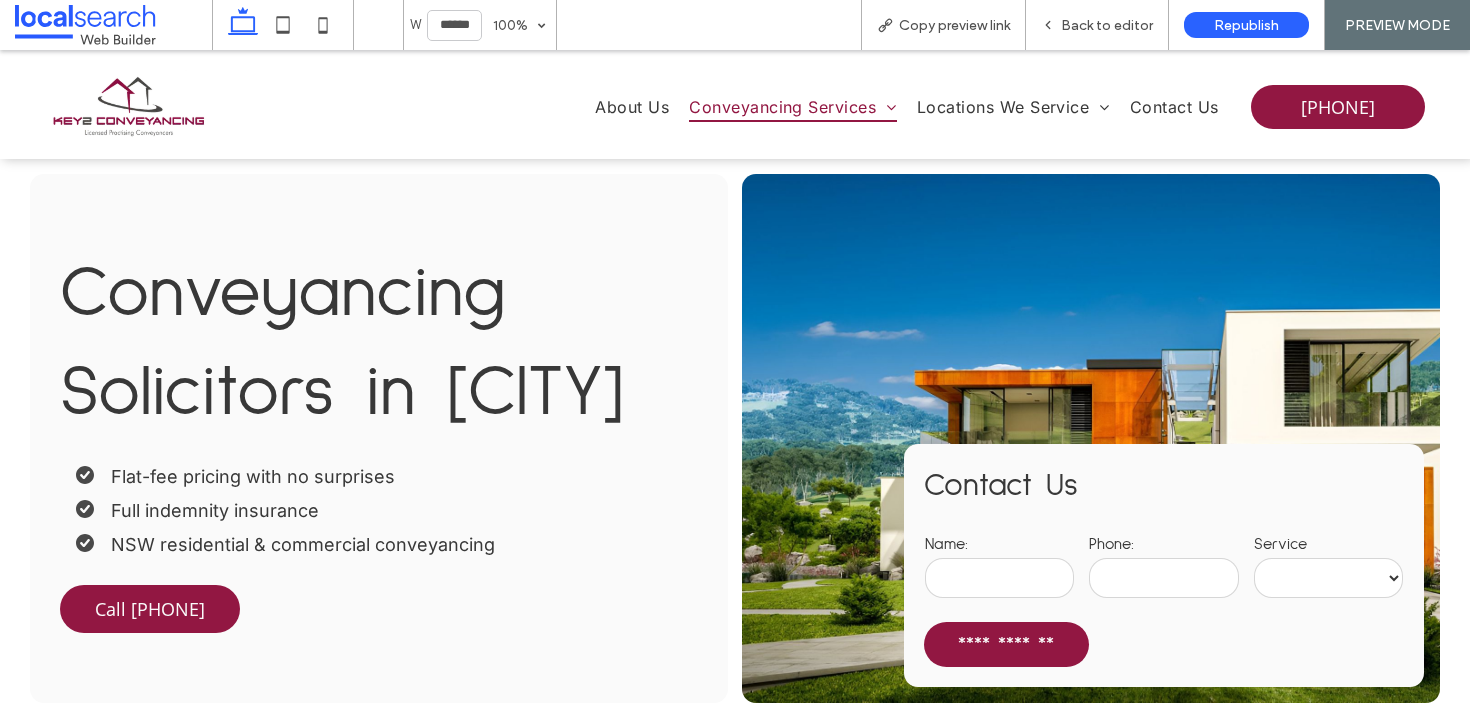 scroll, scrollTop: 26, scrollLeft: 0, axis: vertical 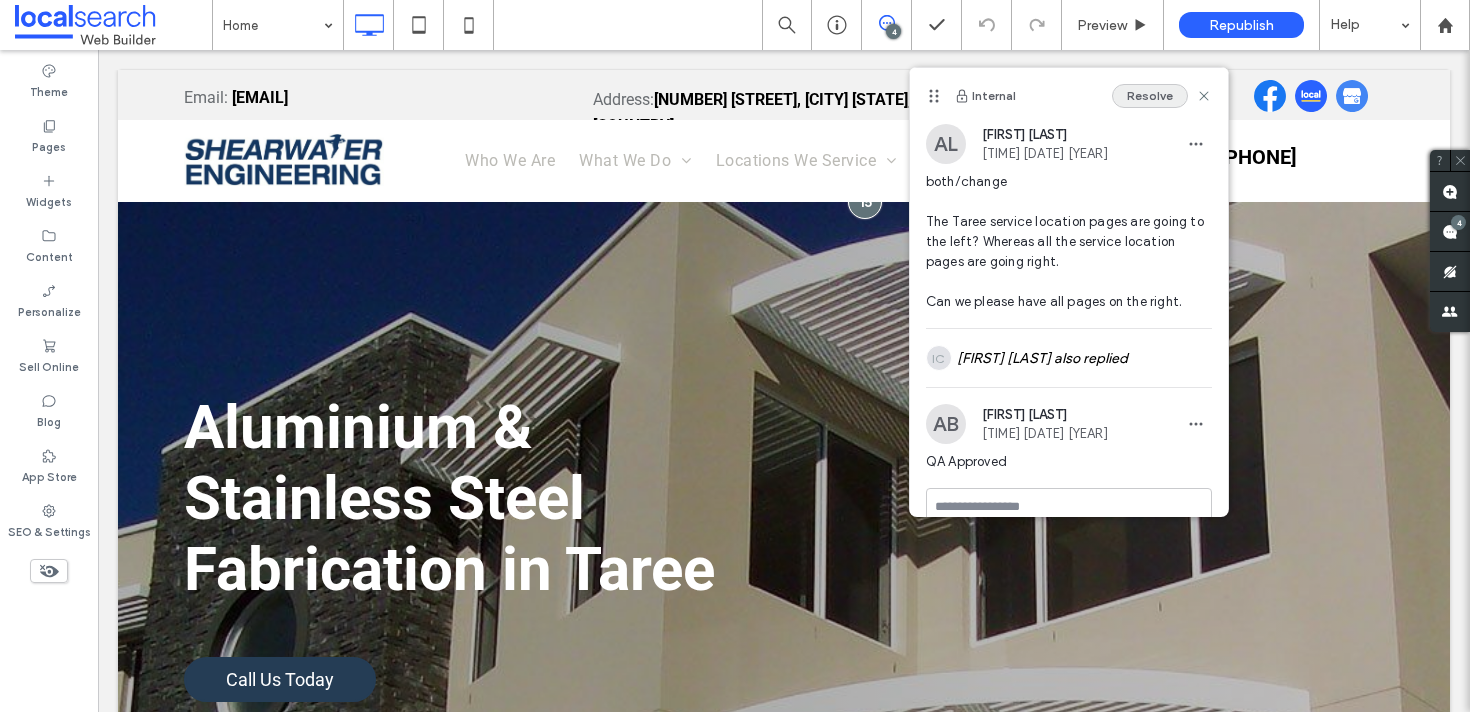 click on "Resolve" at bounding box center [1150, 96] 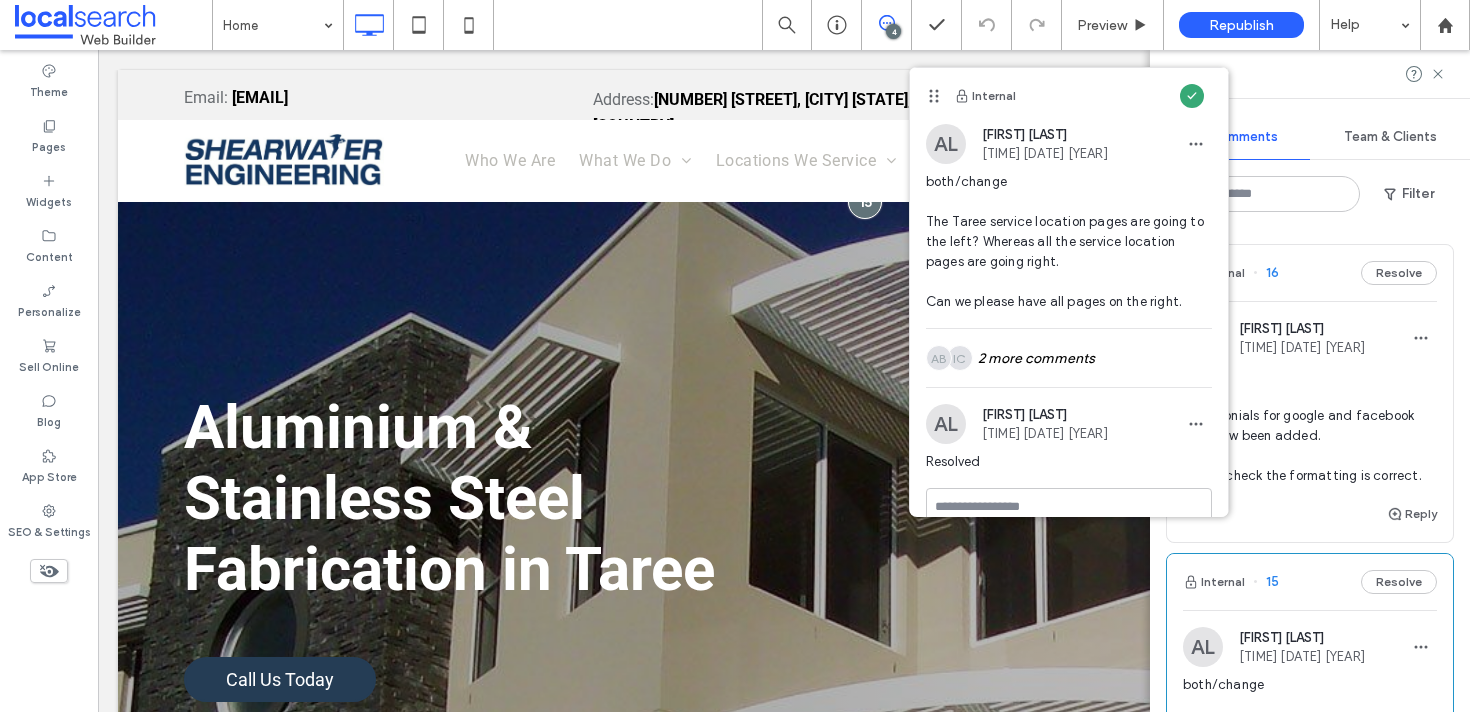 click at bounding box center [1130, 231] 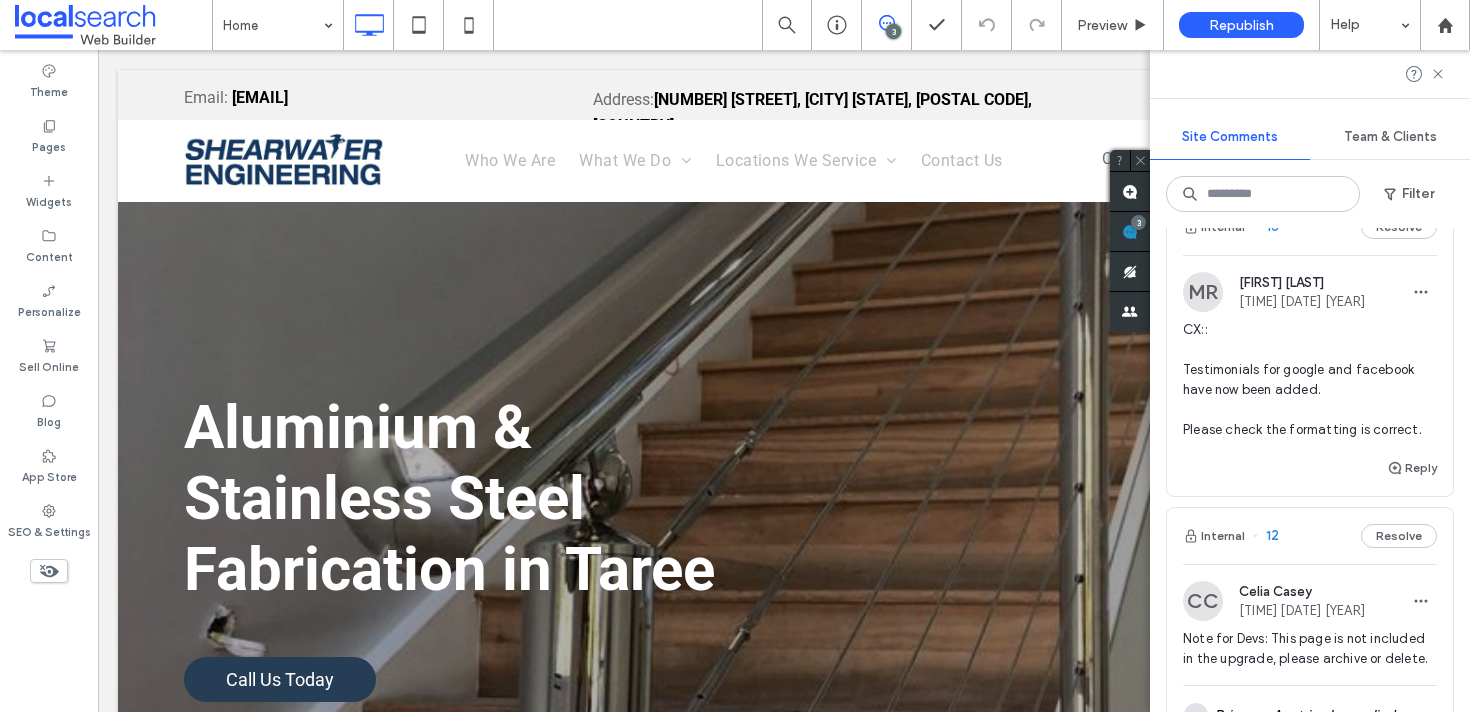 scroll, scrollTop: 38, scrollLeft: 0, axis: vertical 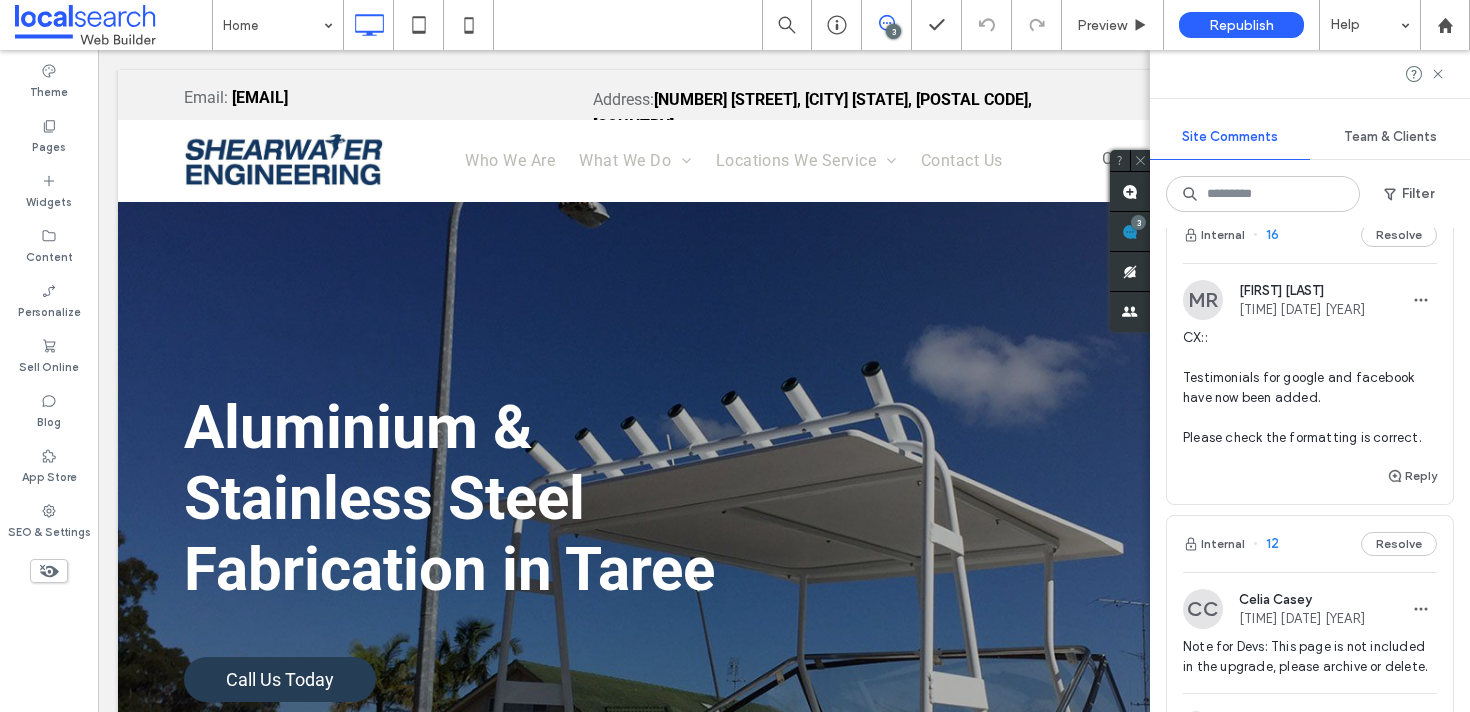 click on "16" at bounding box center (1266, 235) 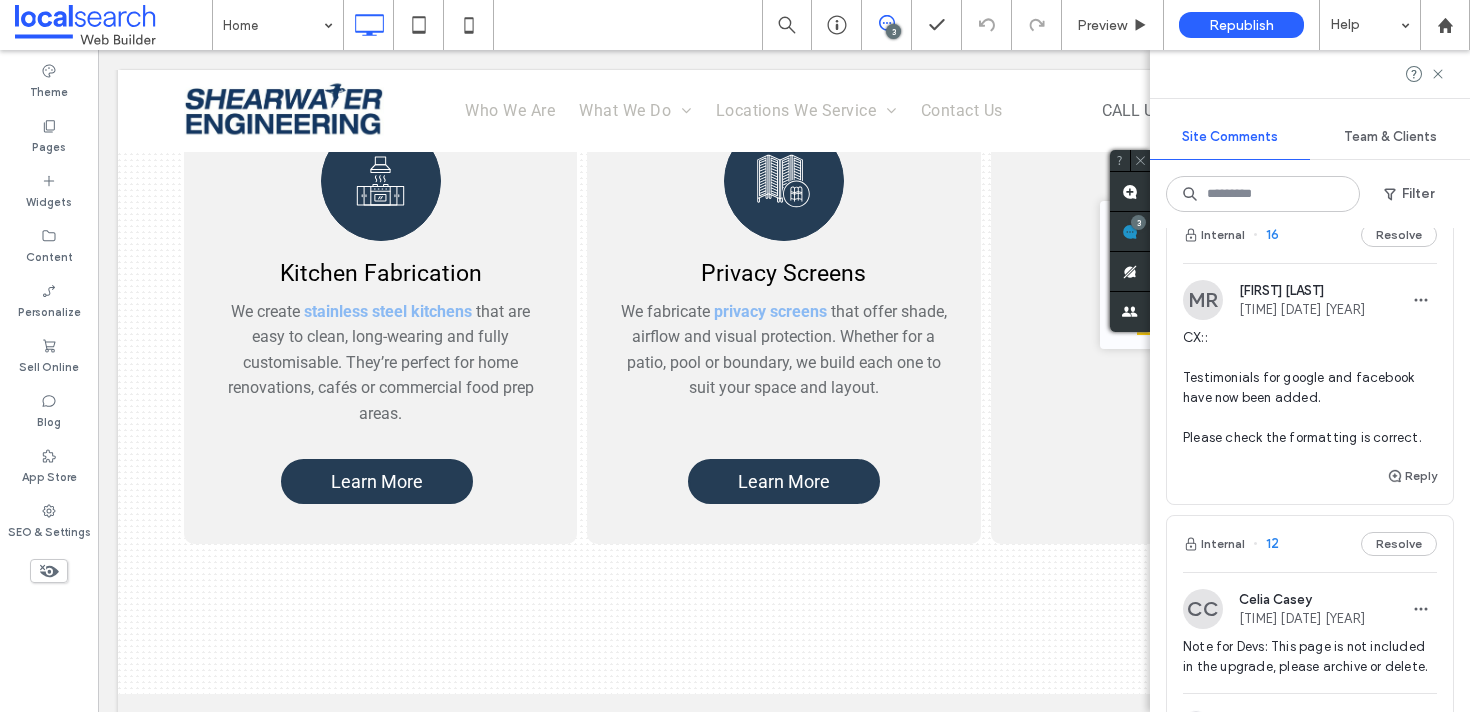 scroll, scrollTop: 4269, scrollLeft: 0, axis: vertical 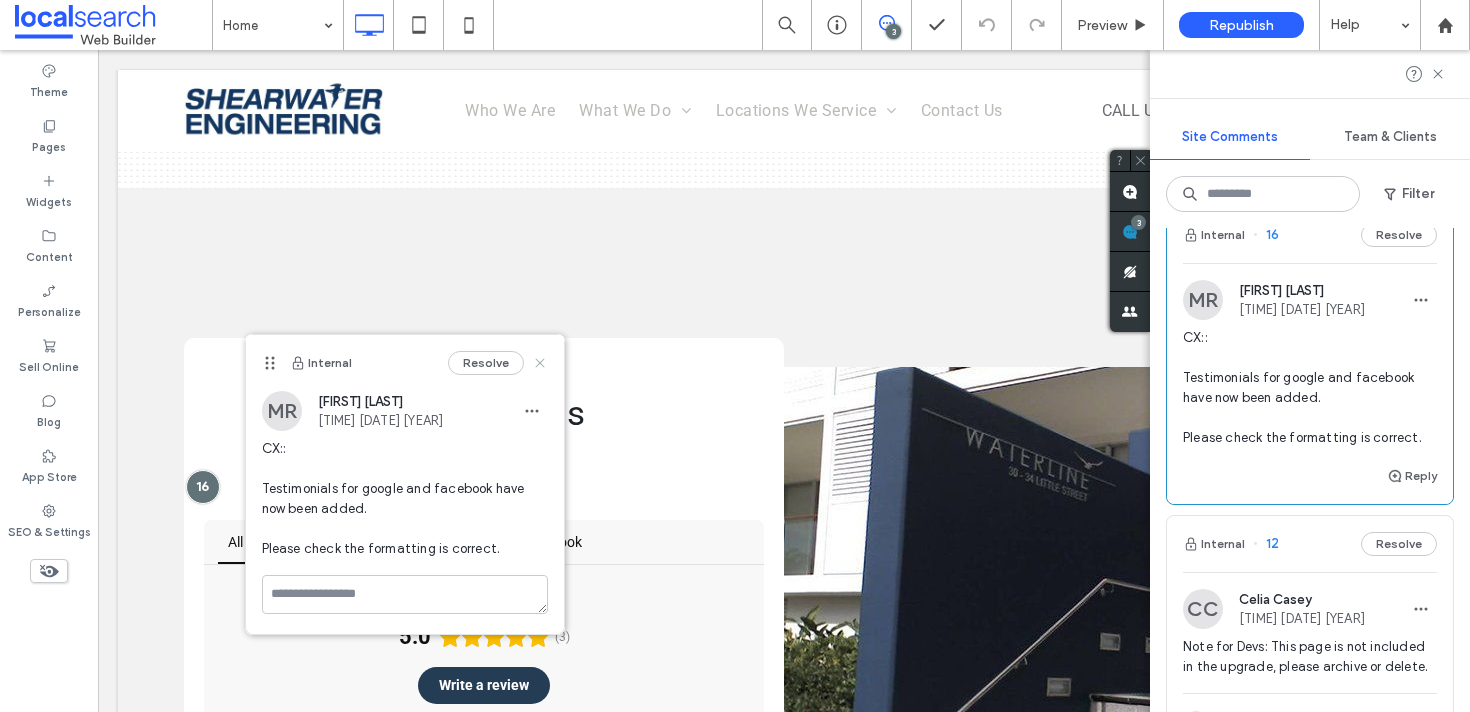 click 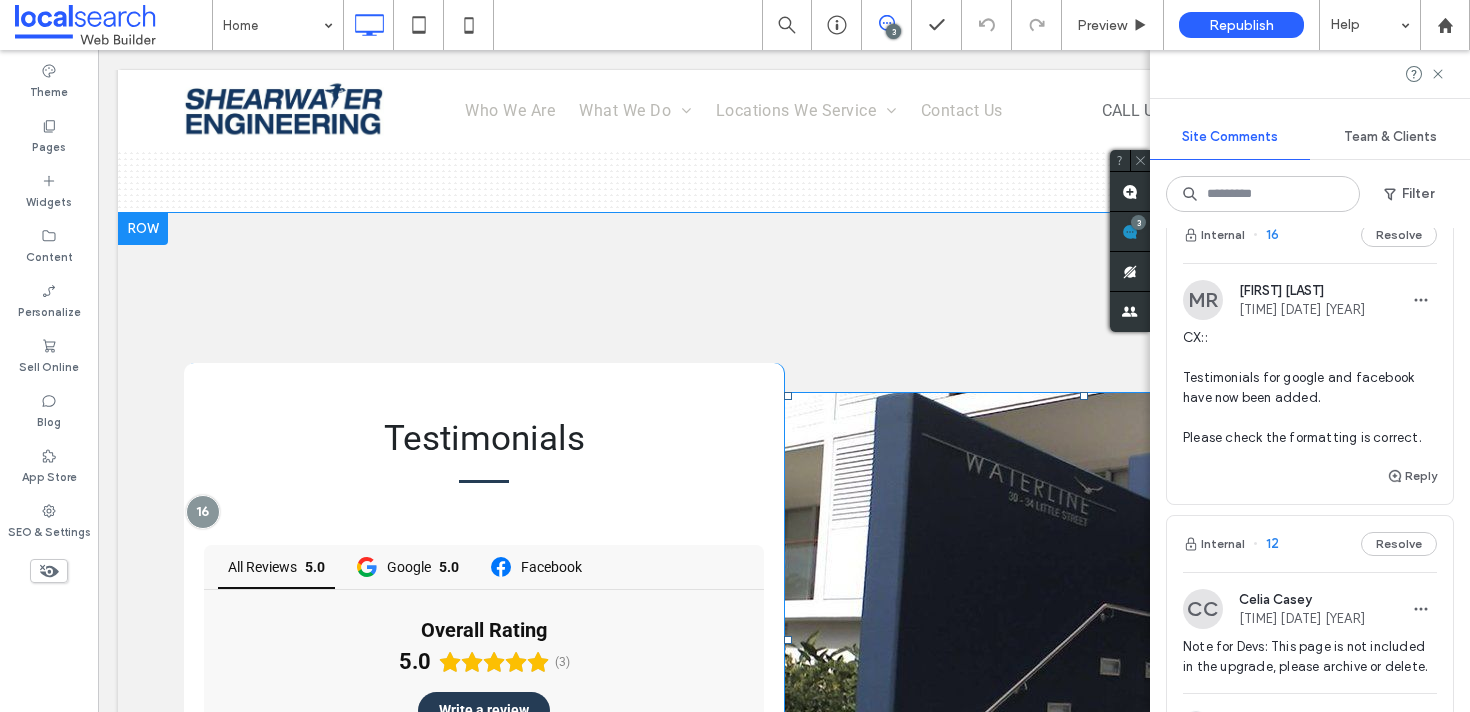 scroll, scrollTop: 4352, scrollLeft: 0, axis: vertical 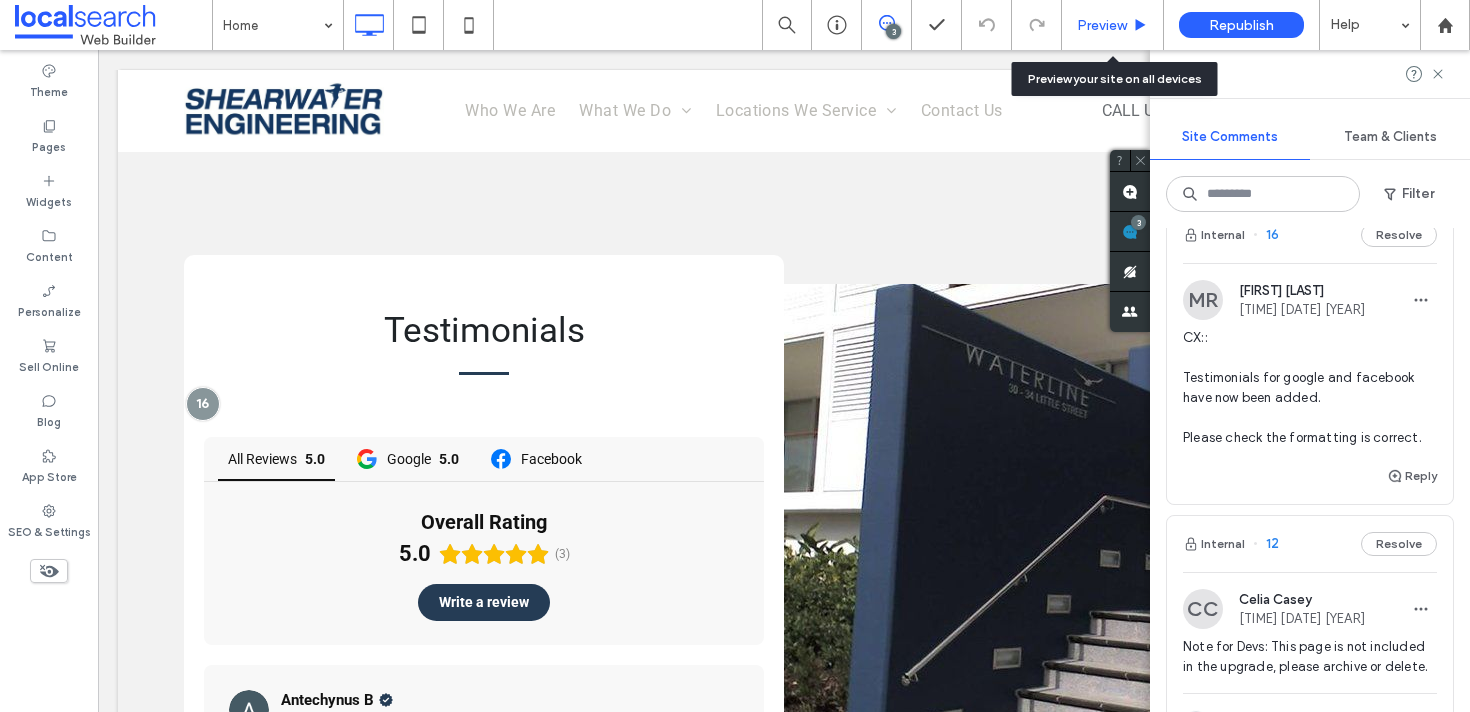 click on "Preview" at bounding box center (1112, 25) 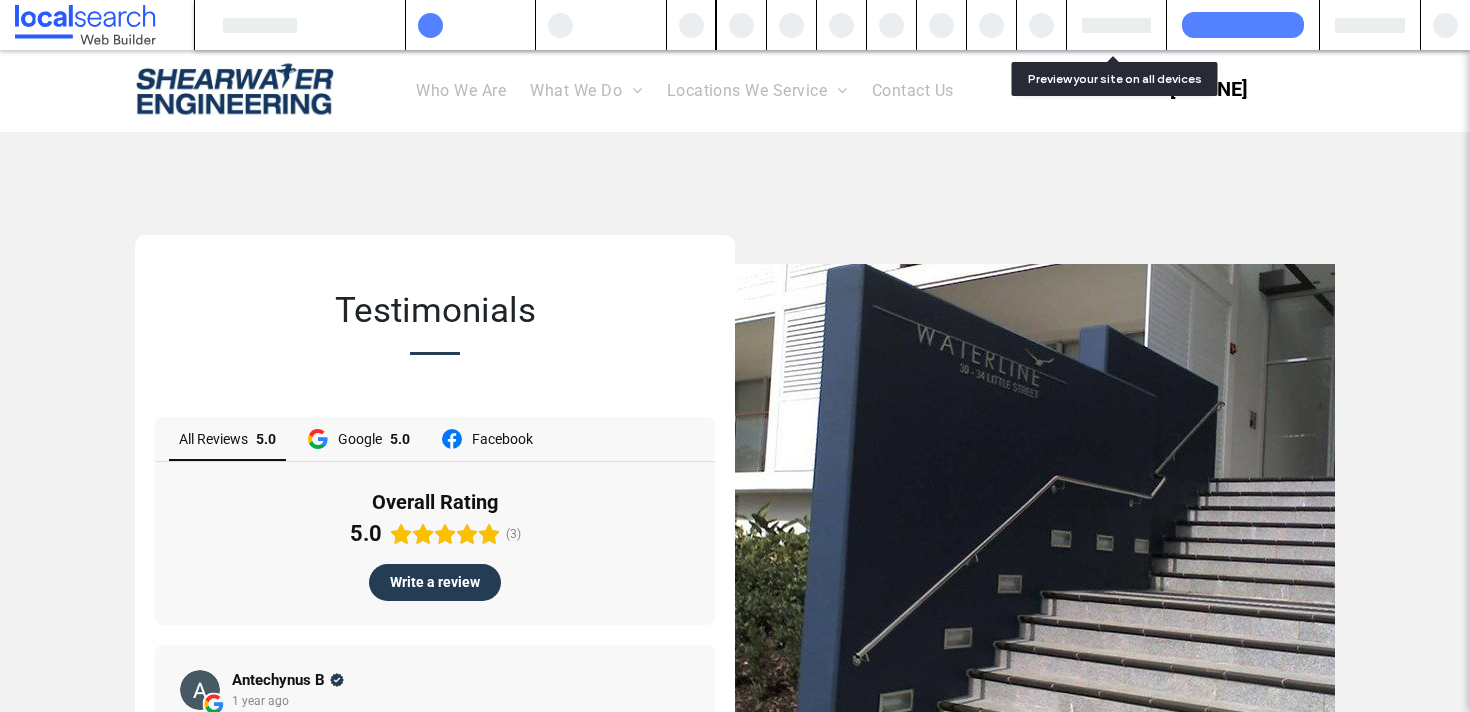 scroll, scrollTop: 0, scrollLeft: 0, axis: both 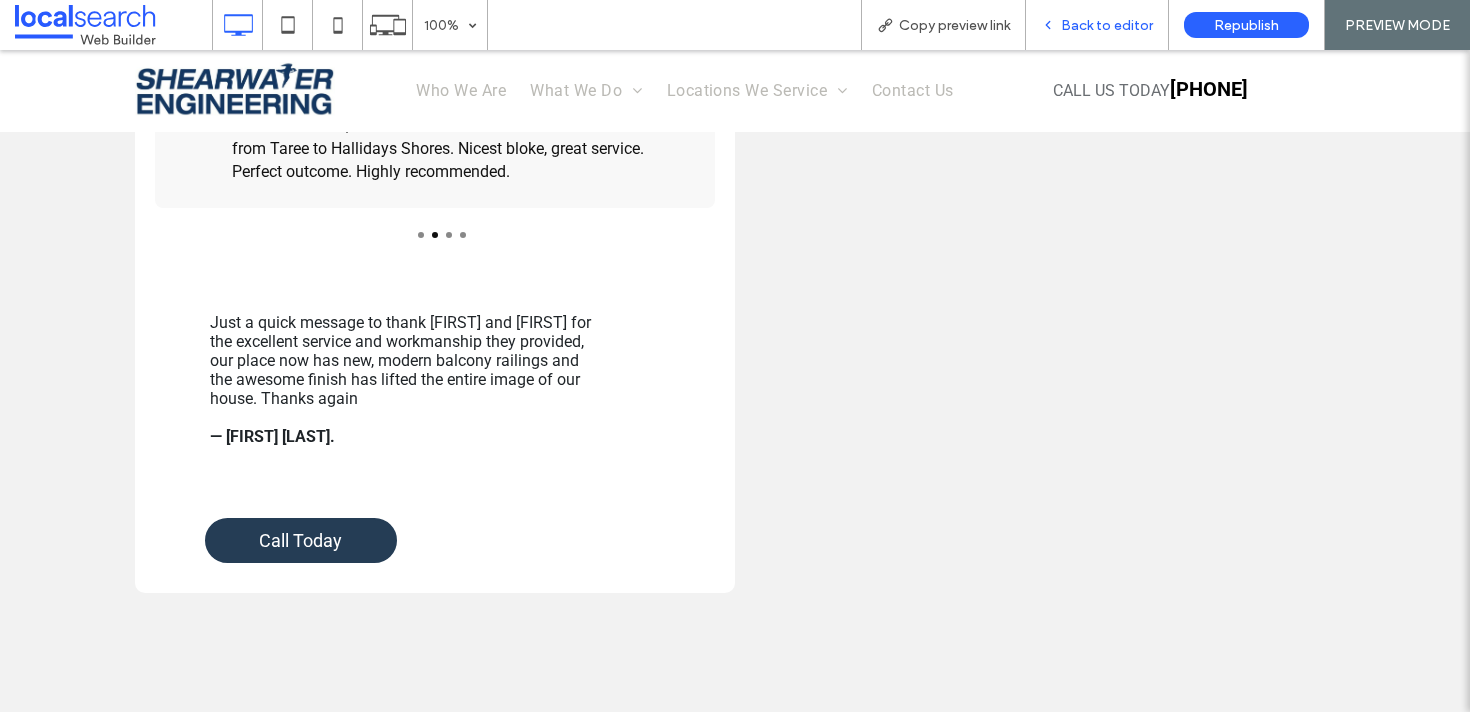 click on "Back to editor" at bounding box center [1097, 25] 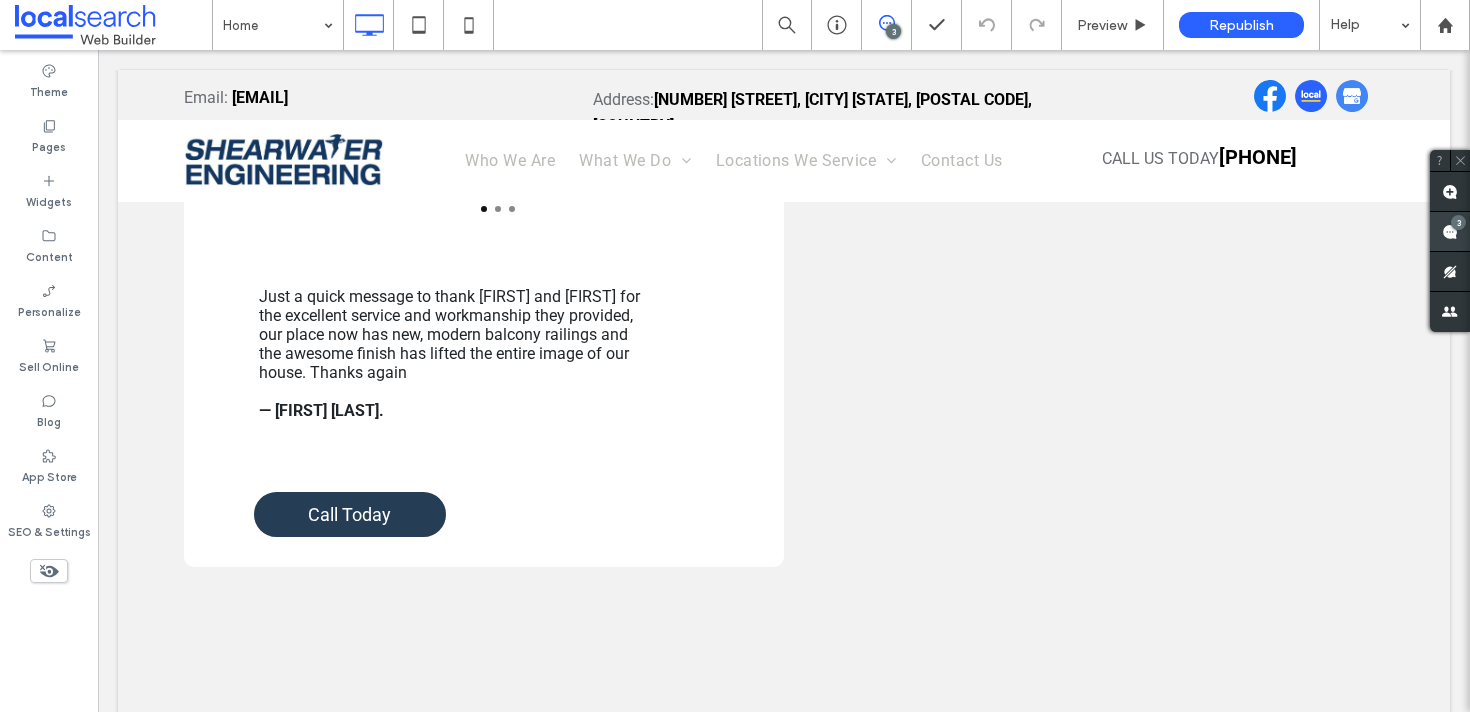 click at bounding box center [1450, 231] 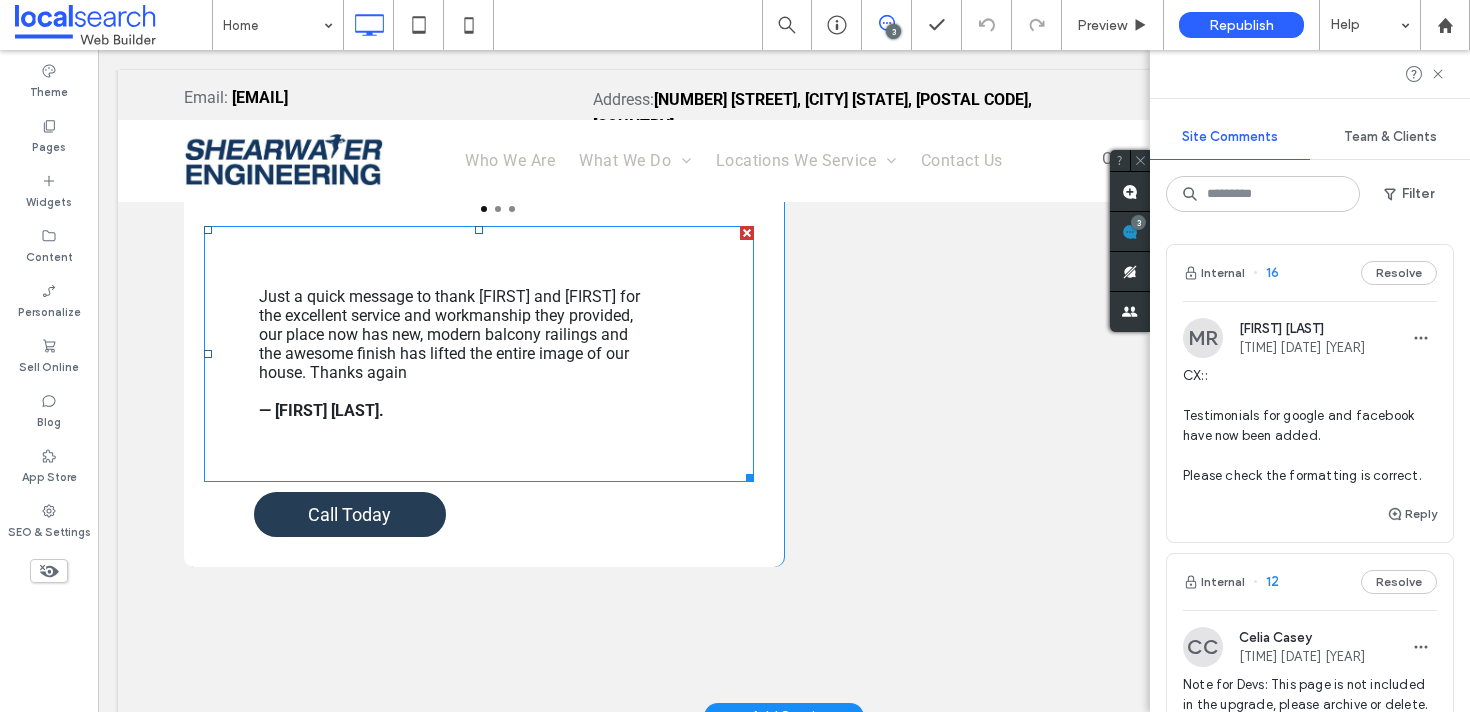 click on "Just a quick message to thank [FIRST] and [FIRST] for the excellent service and workmanship they provided, our place now has new, modern balcony railings and the awesome finish has lifted the entire image of our house. Thanks again — [FIRST] [LAST]." at bounding box center [479, 354] 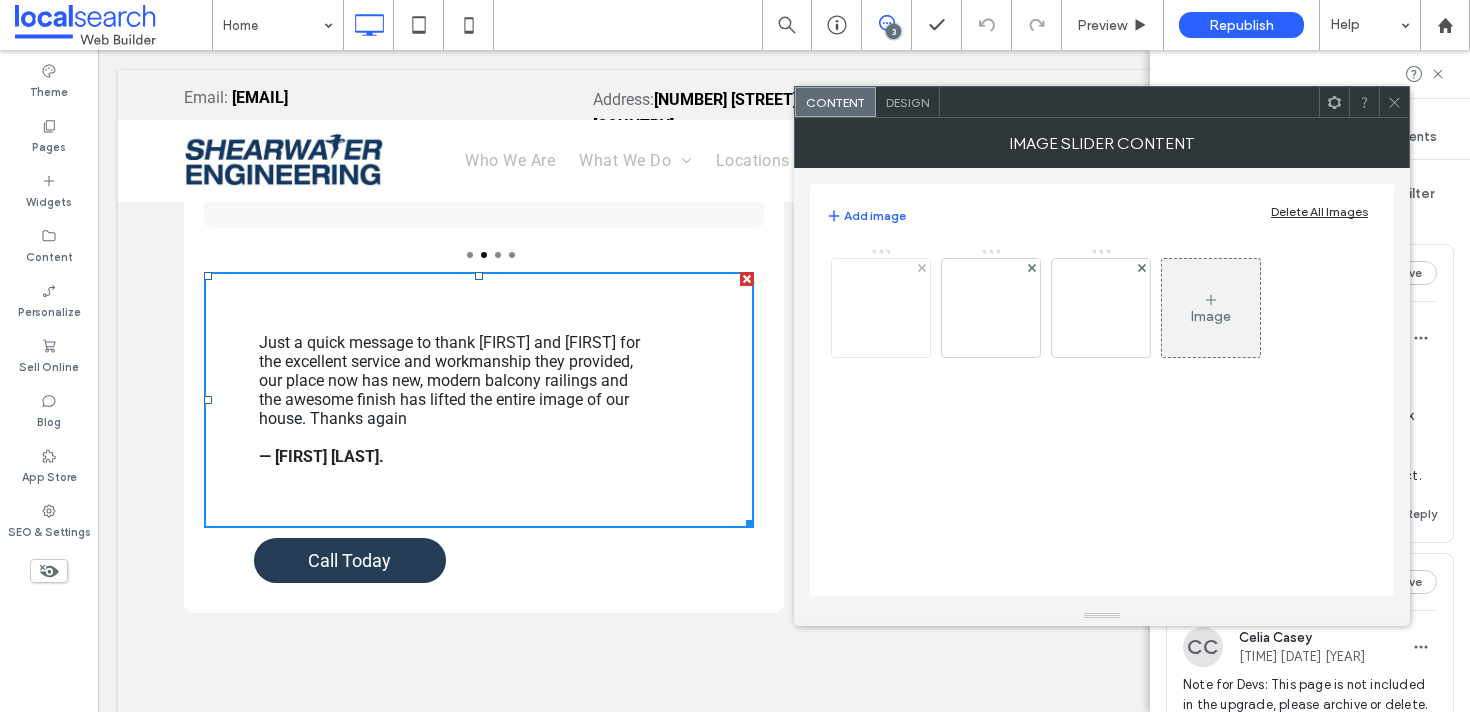 click at bounding box center (881, 308) 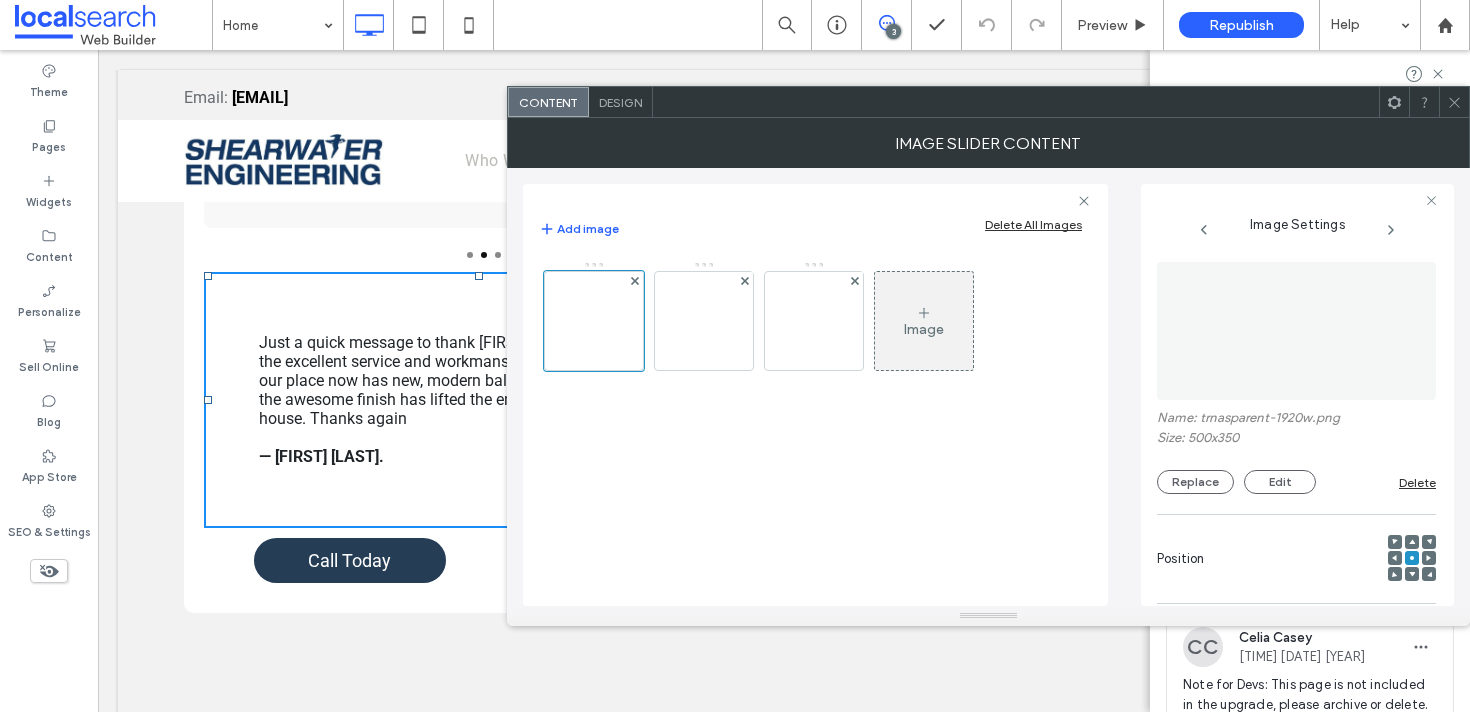click 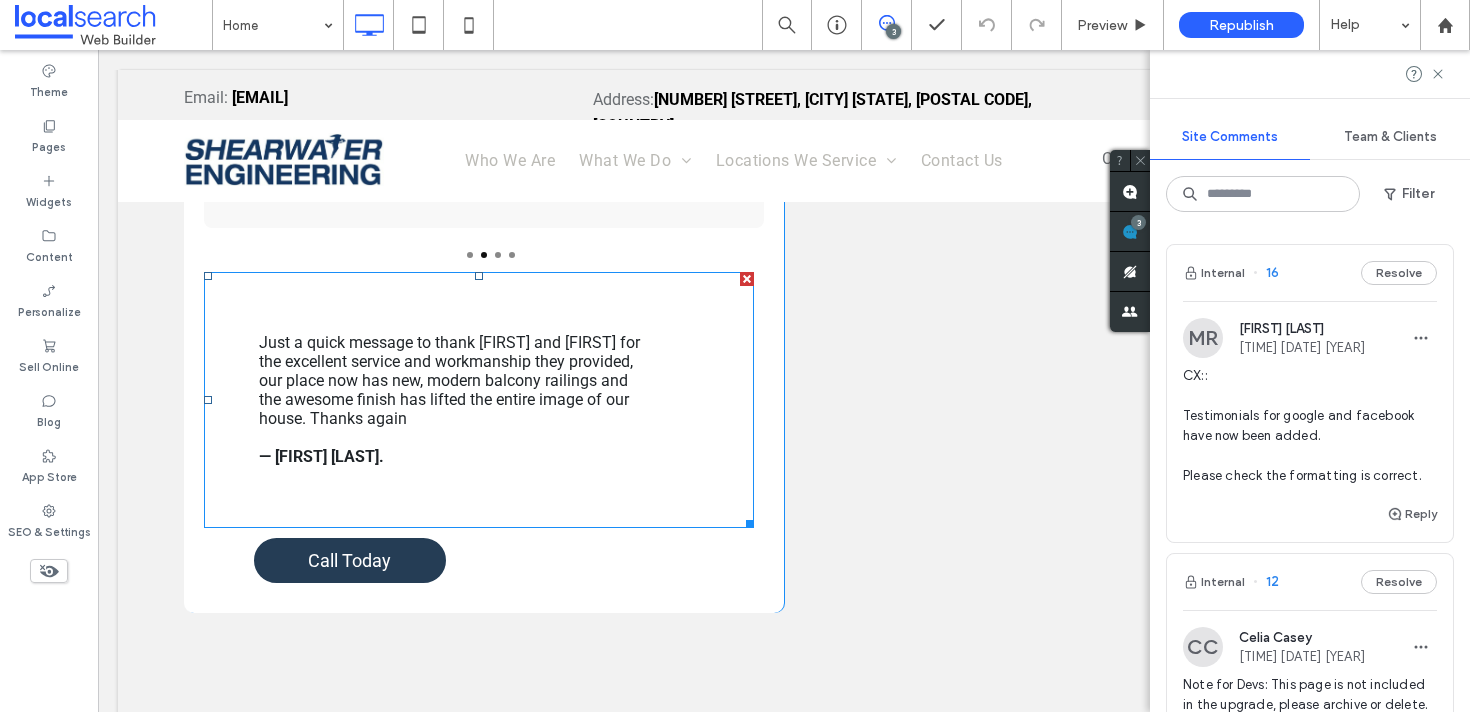 click on "Just a quick message to thank [FIRST] and [FIRST] for the excellent service and workmanship they provided, our place now has new, modern balcony railings and the awesome finish has lifted the entire image of our house. Thanks again — [FIRST] [LAST]." at bounding box center (451, 399) 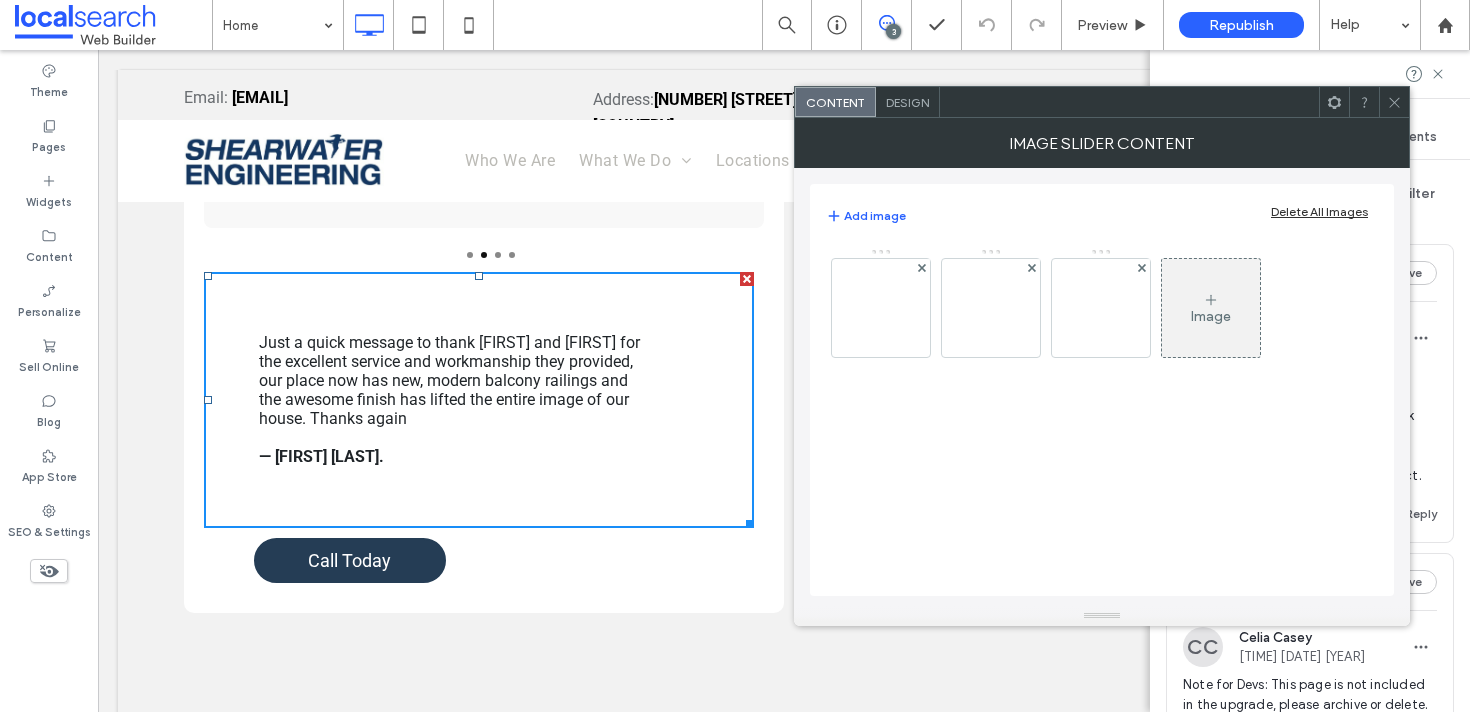 click on "Just a quick message to thank [FIRST] and [FIRST] for the excellent service and workmanship they provided, our place now has new, modern balcony railings and the awesome finish has lifted the entire image of our house. Thanks again — [FIRST] [LAST]." at bounding box center (451, 399) 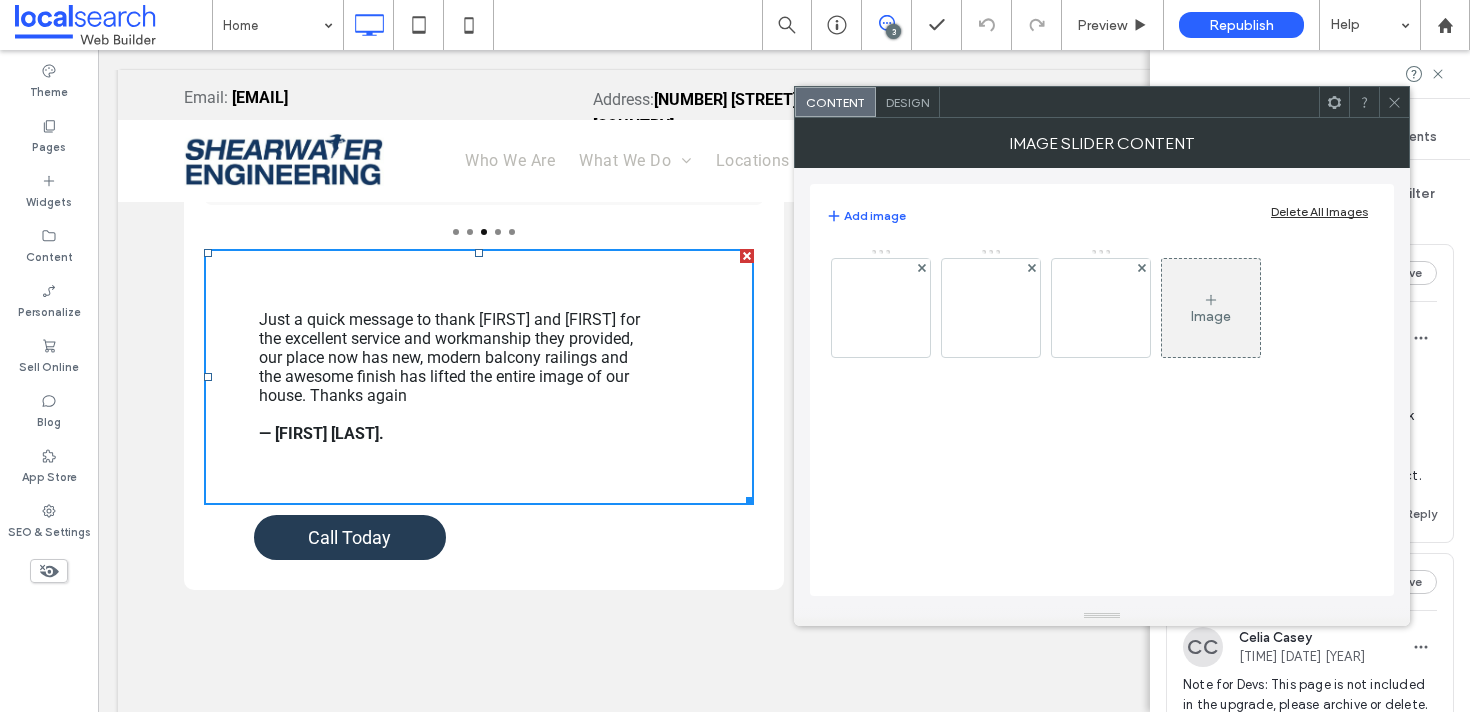click 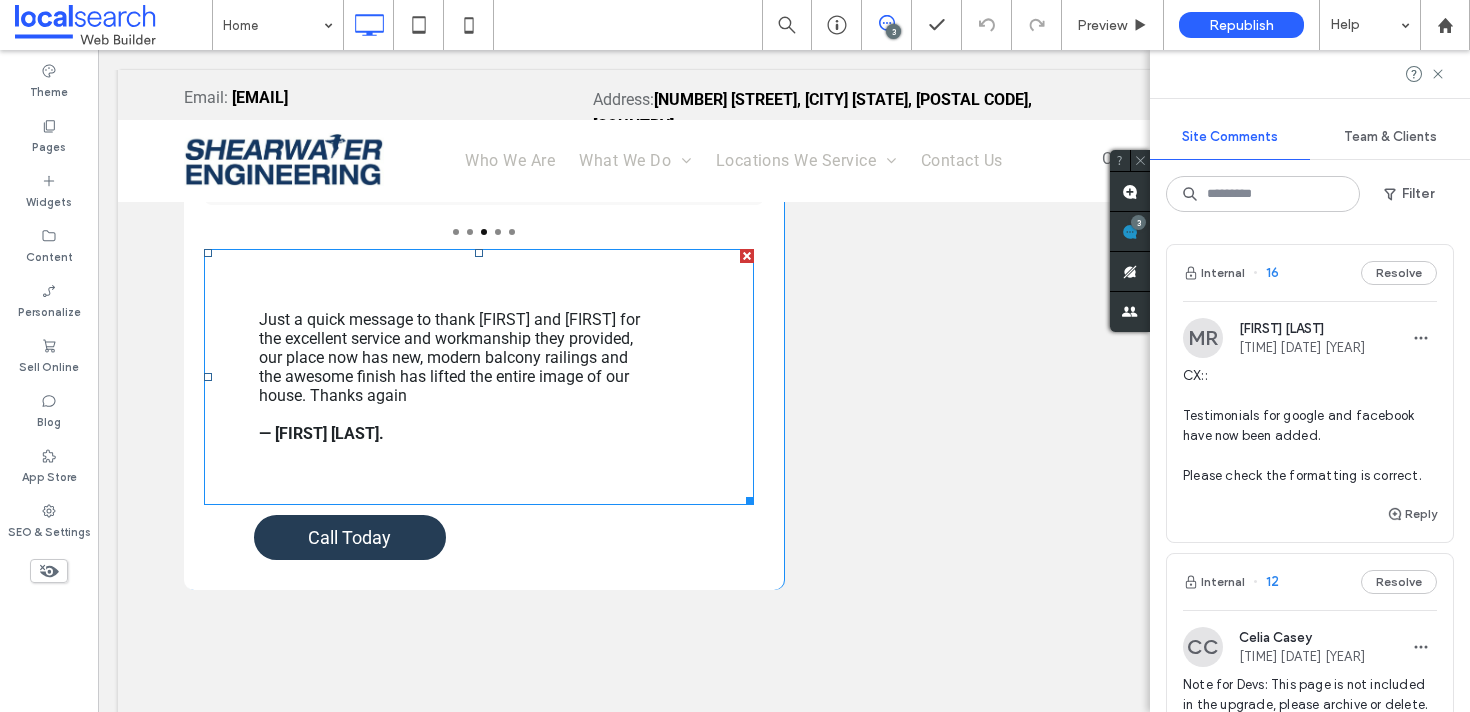 click on "Just a quick message to thank [FIRST] and [FIRST] for the excellent service and workmanship they provided, our place now has new, modern balcony railings and the awesome finish has lifted the entire image of our house. Thanks again — [FIRST] [LAST]." at bounding box center [479, 377] 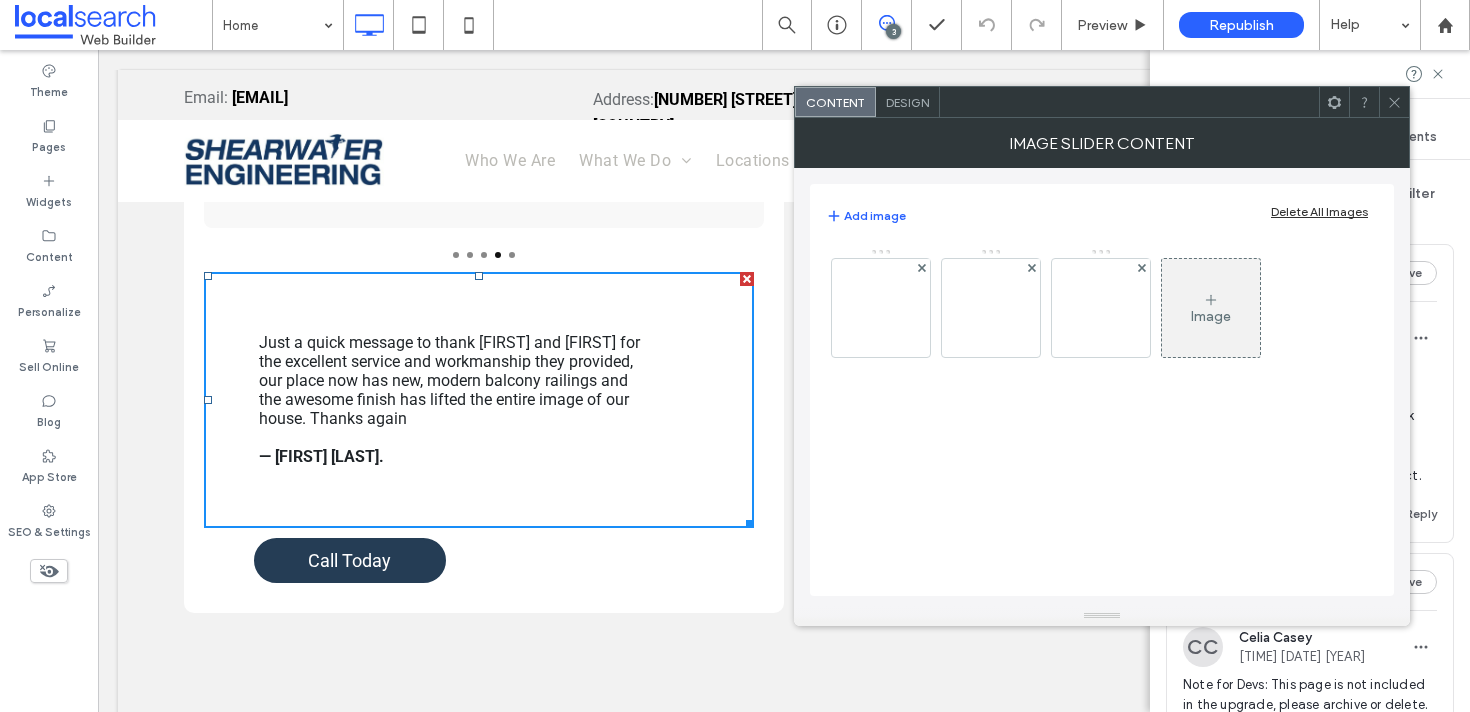 click 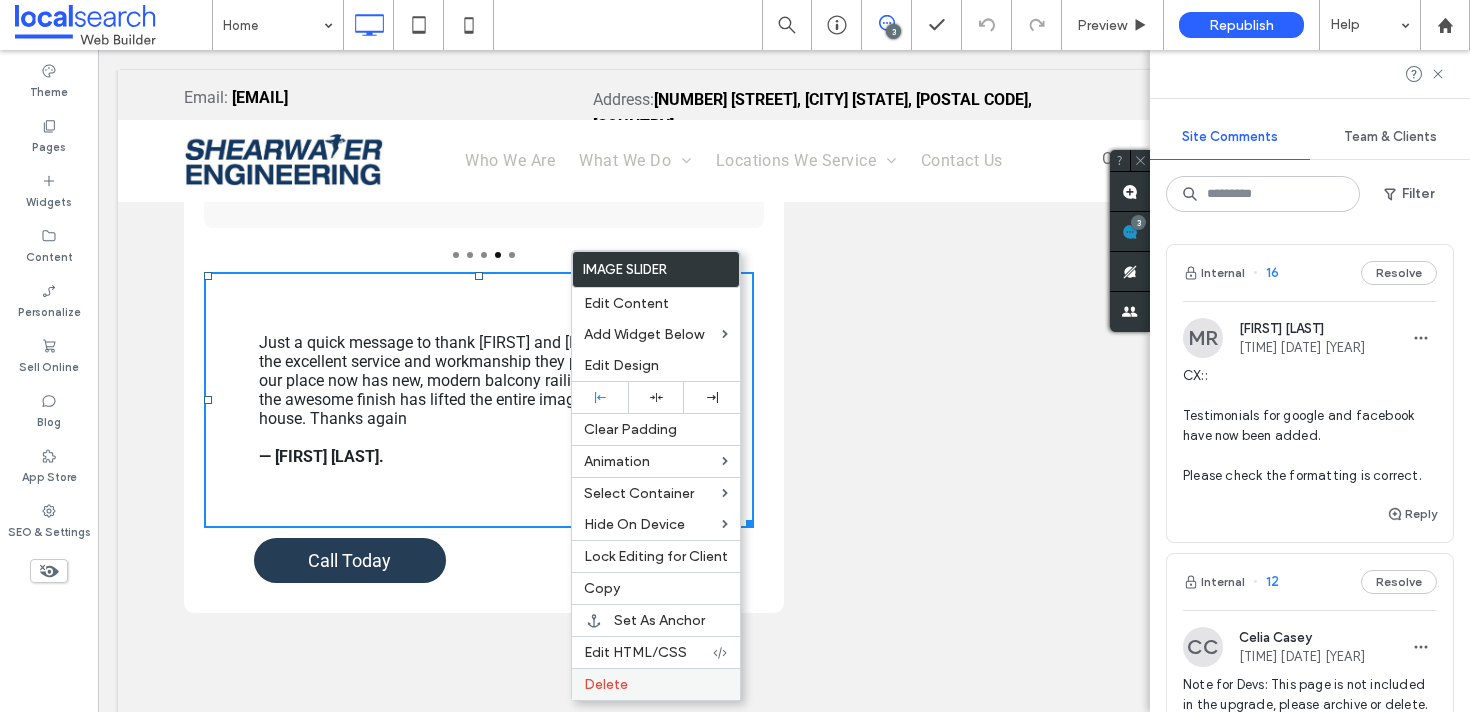 click on "Delete" at bounding box center [656, 684] 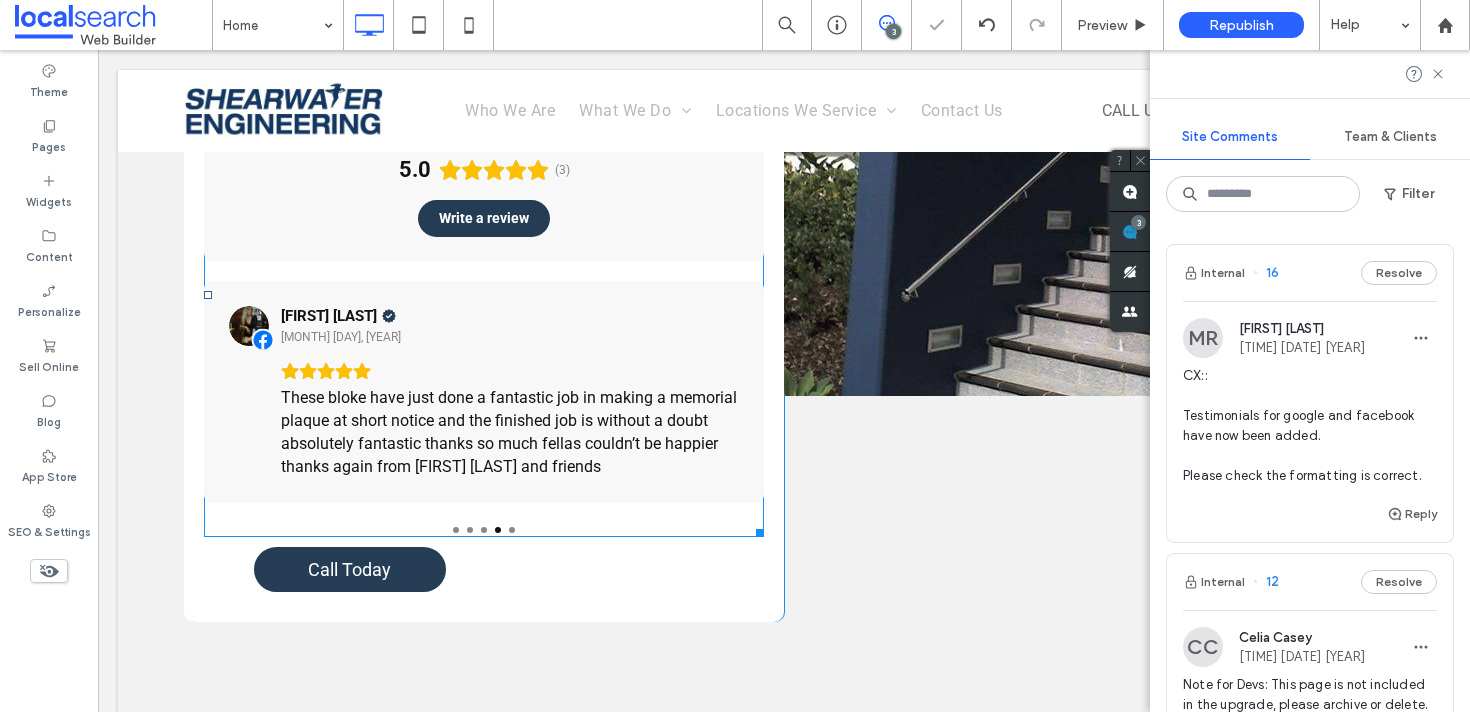 scroll, scrollTop: 4731, scrollLeft: 0, axis: vertical 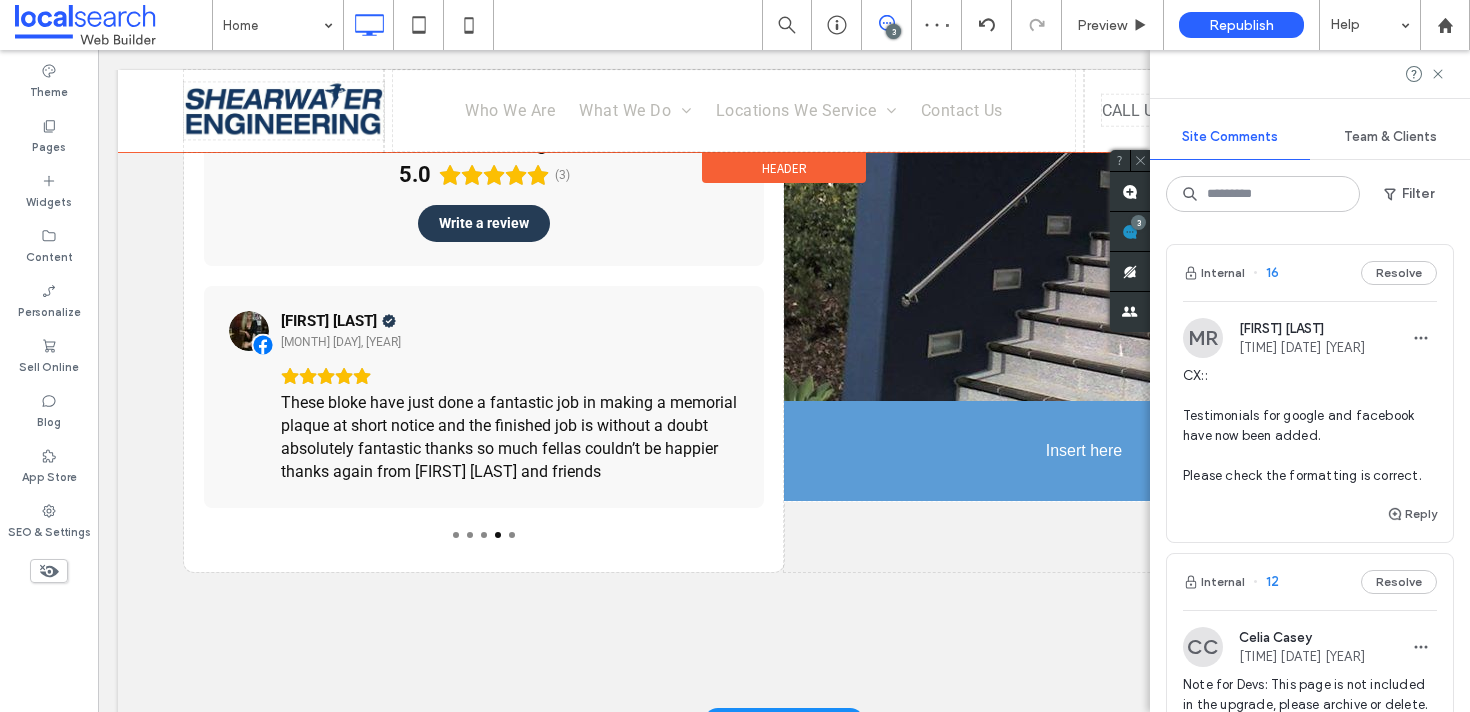 drag, startPoint x: 397, startPoint y: 568, endPoint x: 938, endPoint y: 460, distance: 551.67474 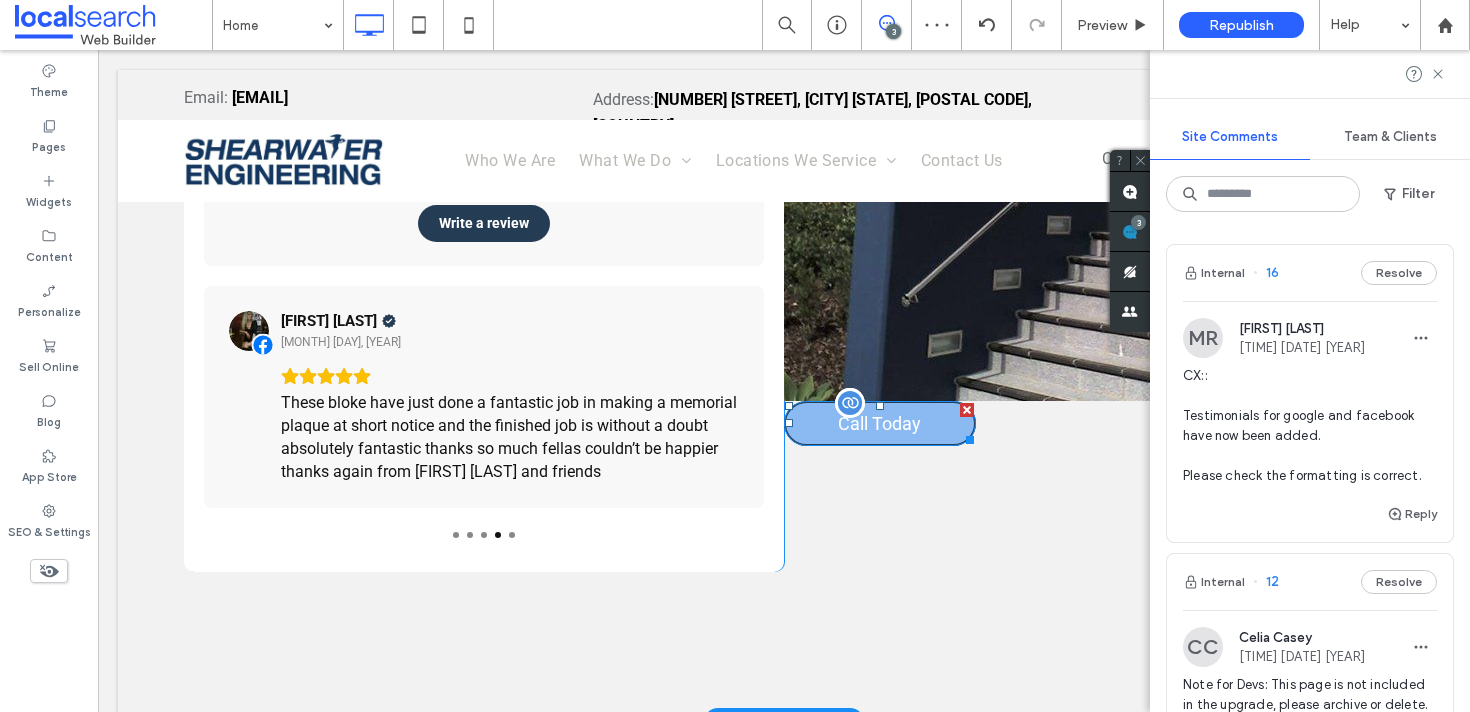 click on "Call Today" at bounding box center [880, 423] 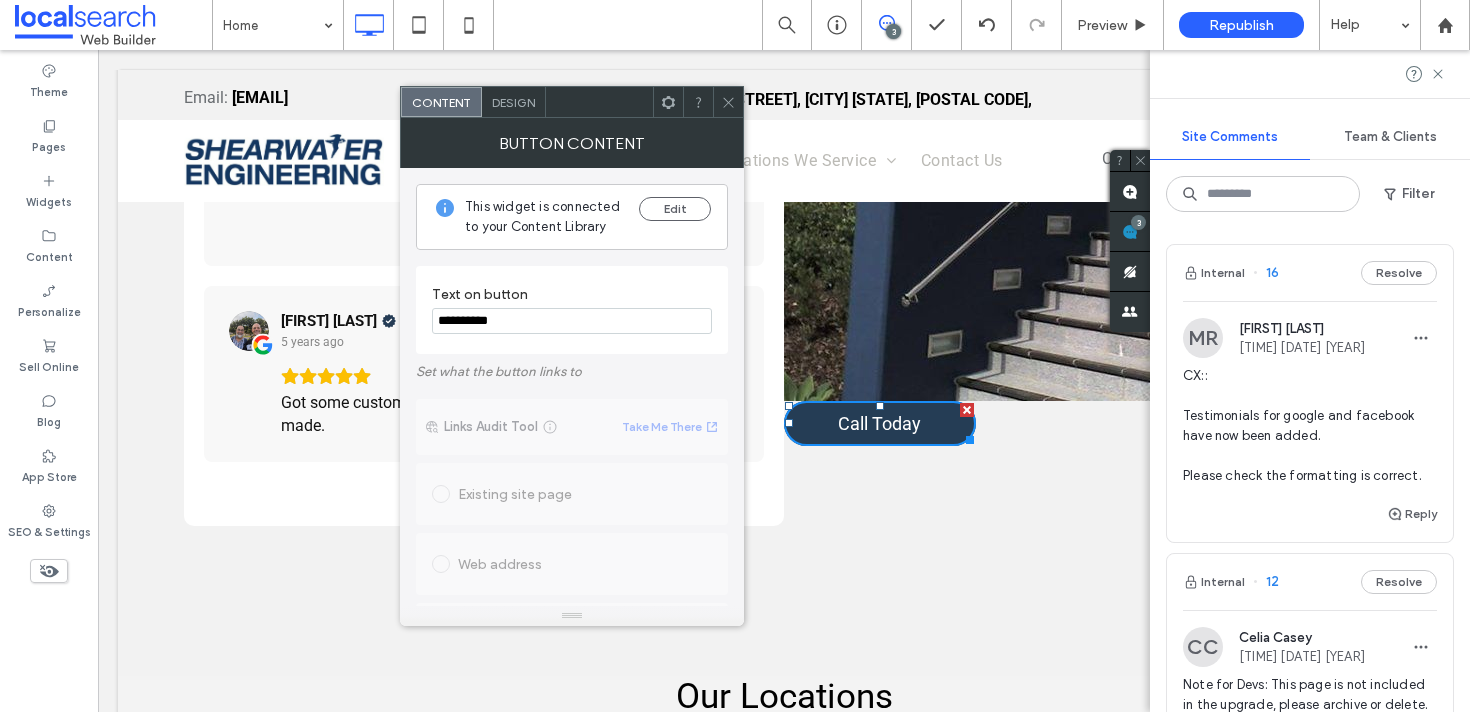 click on "Design" at bounding box center (513, 102) 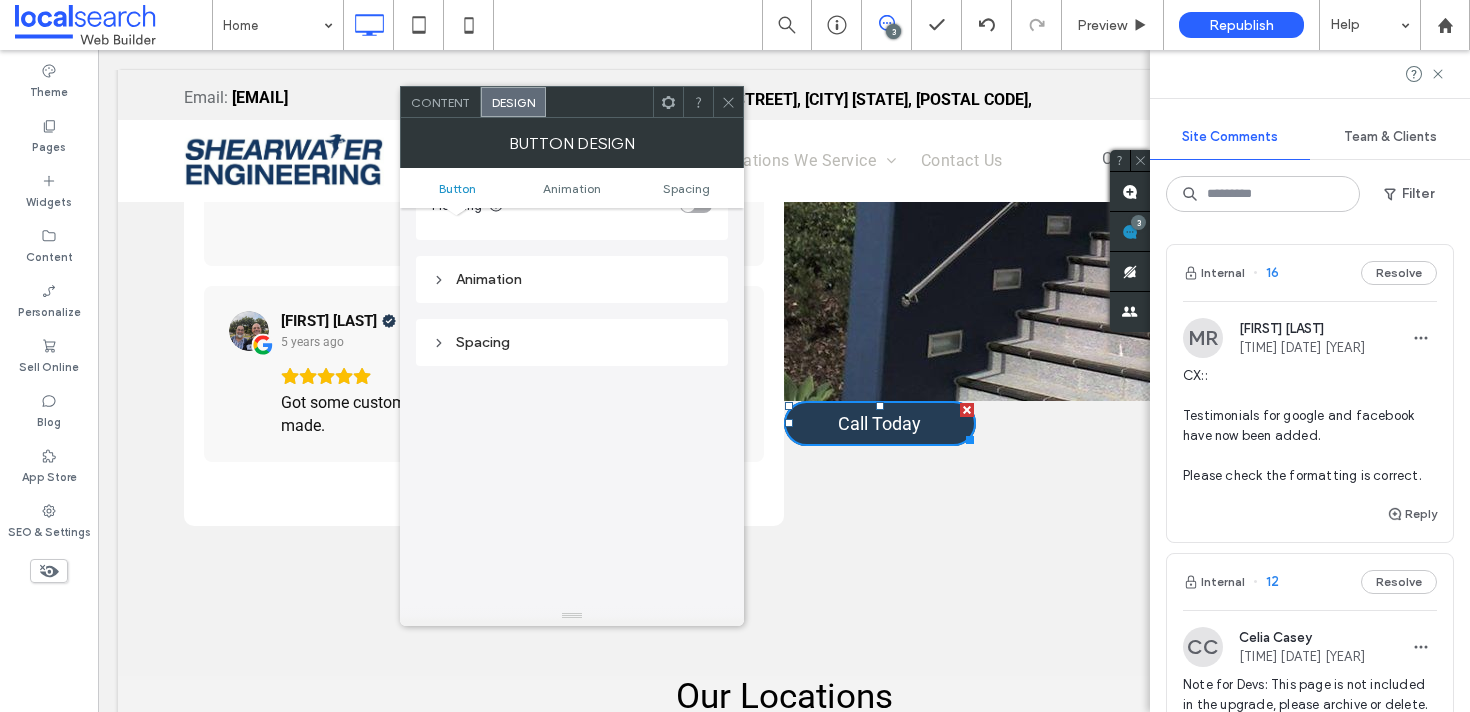 scroll, scrollTop: 939, scrollLeft: 0, axis: vertical 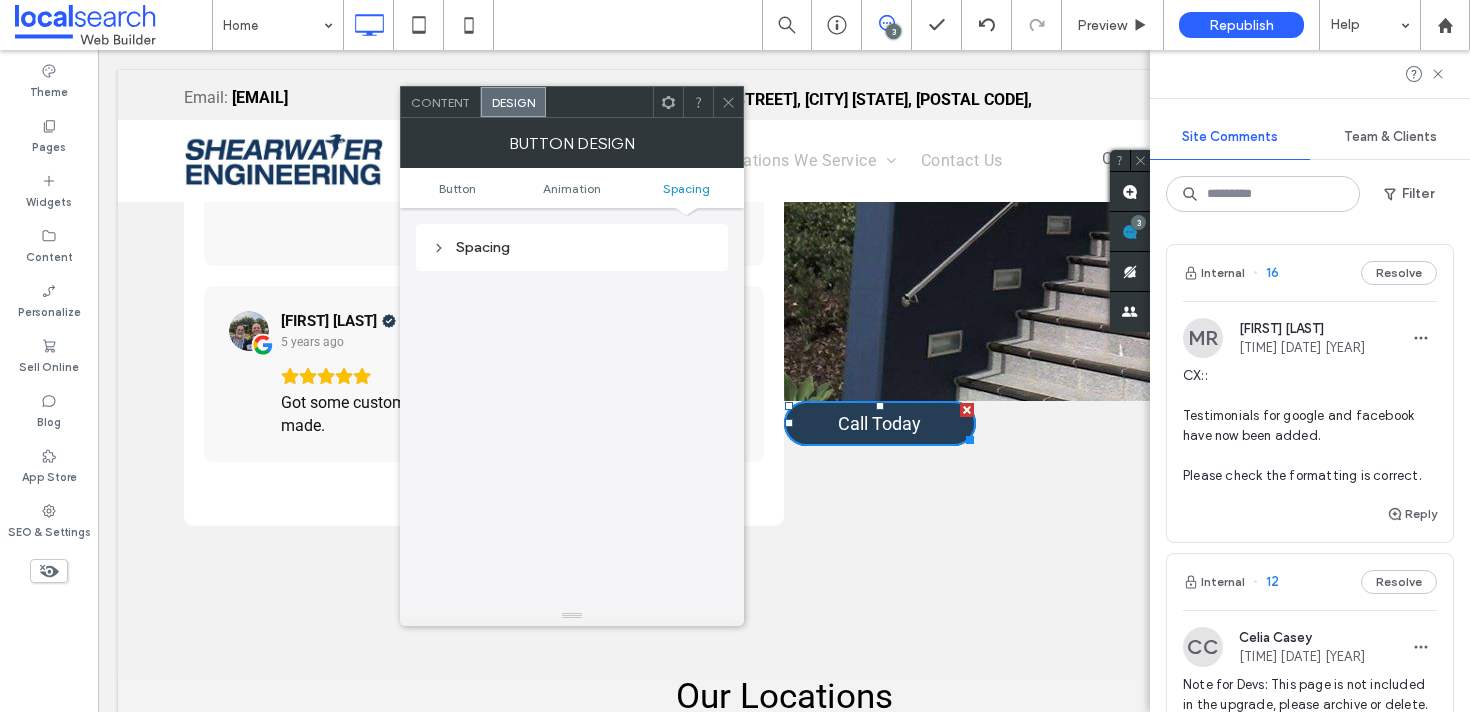 click on "Primary Secondary Button layout Button style Button text Change affects desktop and tablet Width ***** Height **** Keep proportions Background Color Image Background color Border *** More design options Reset to Site Theme style Floating Animation Spacing" at bounding box center [572, -63] 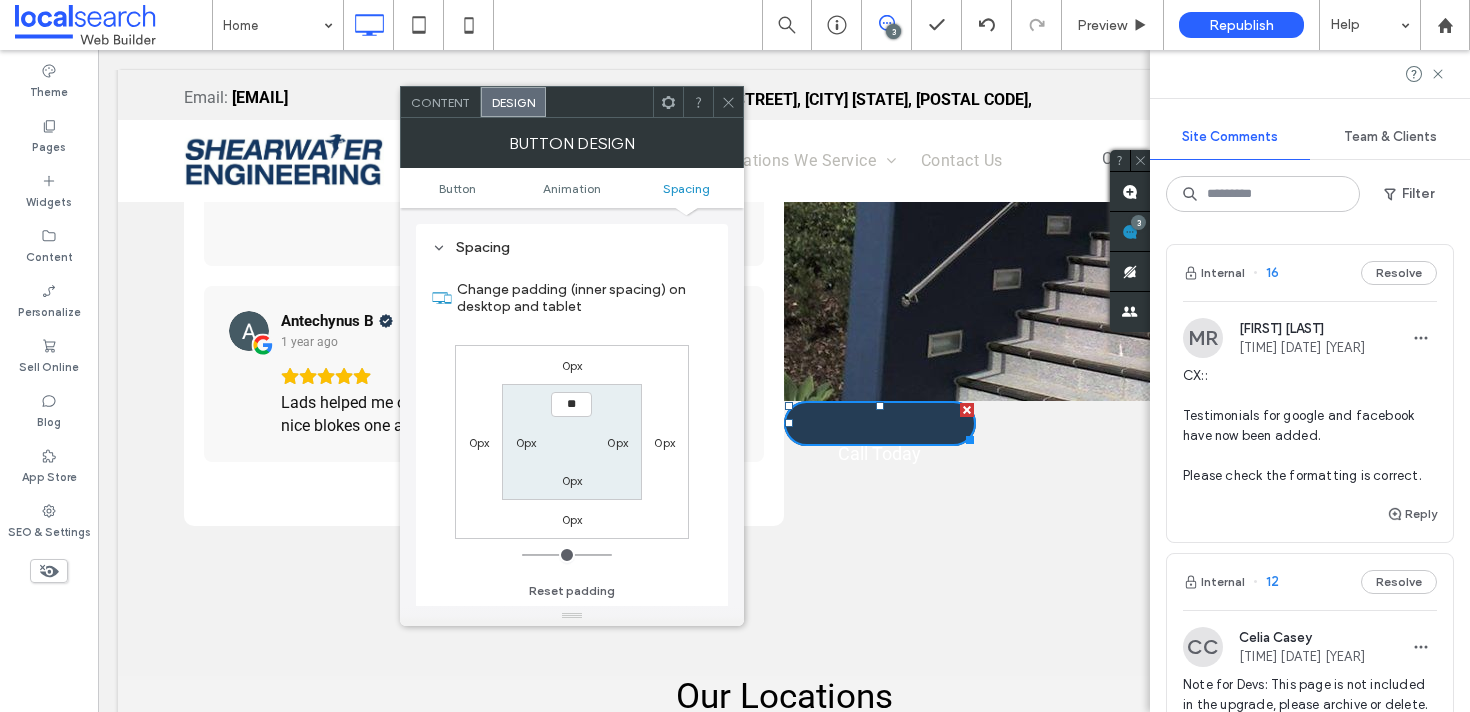 type on "****" 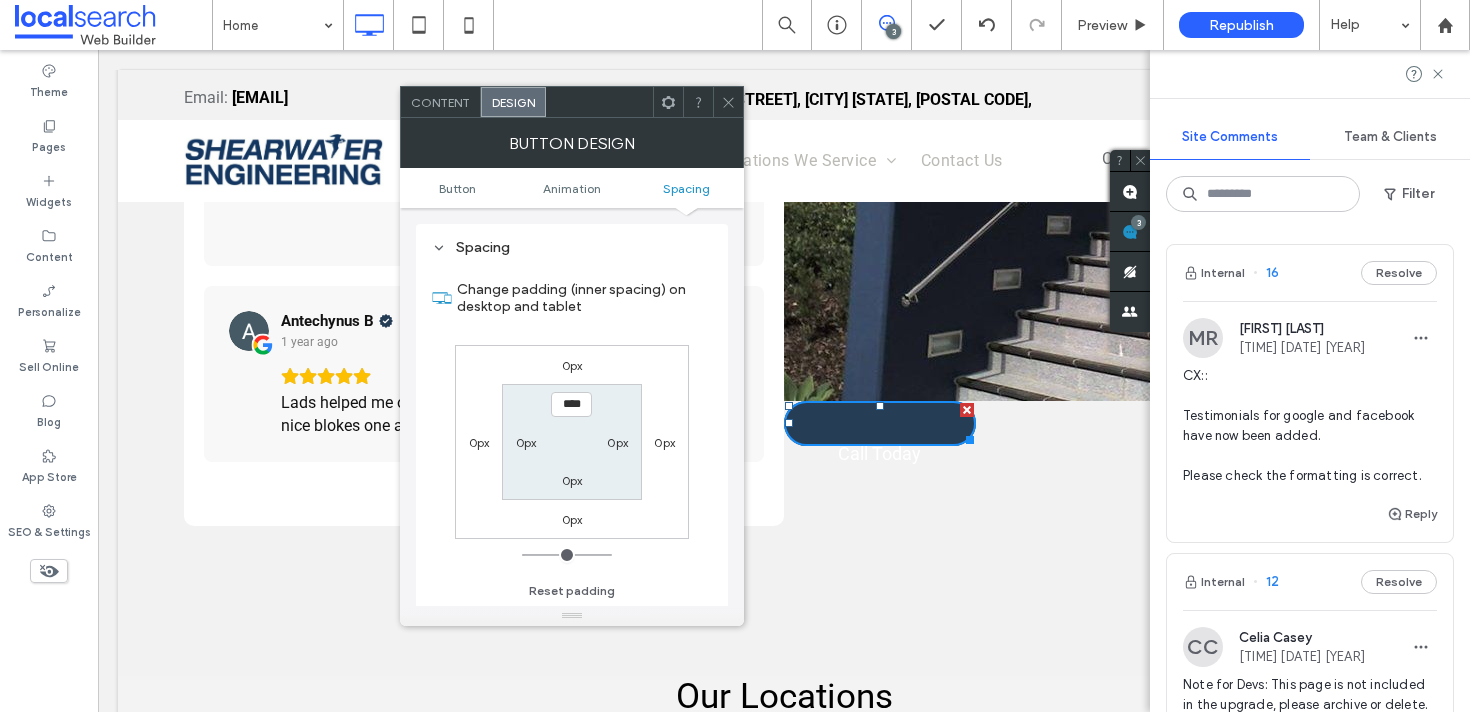 click on "Change padding (inner spacing) on desktop and tablet" at bounding box center (584, 298) 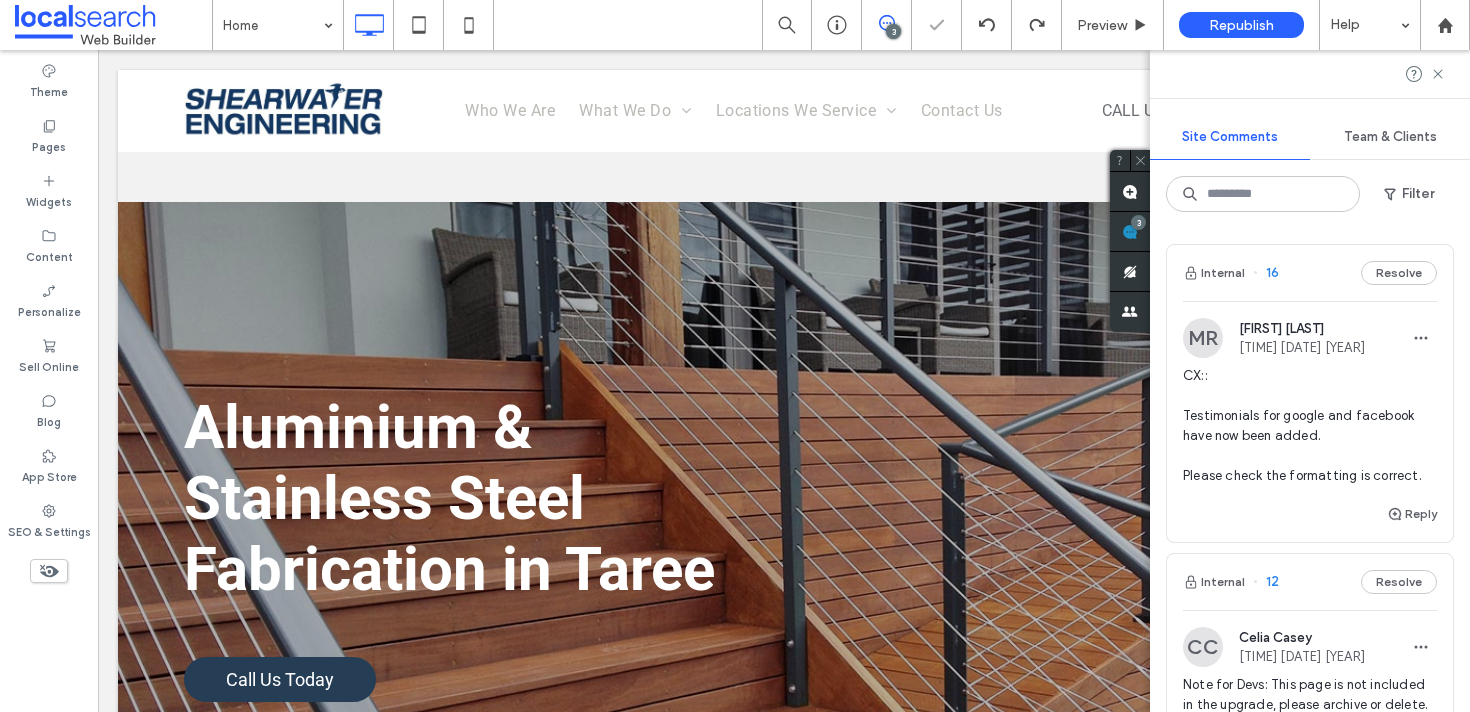 scroll, scrollTop: 1628, scrollLeft: 0, axis: vertical 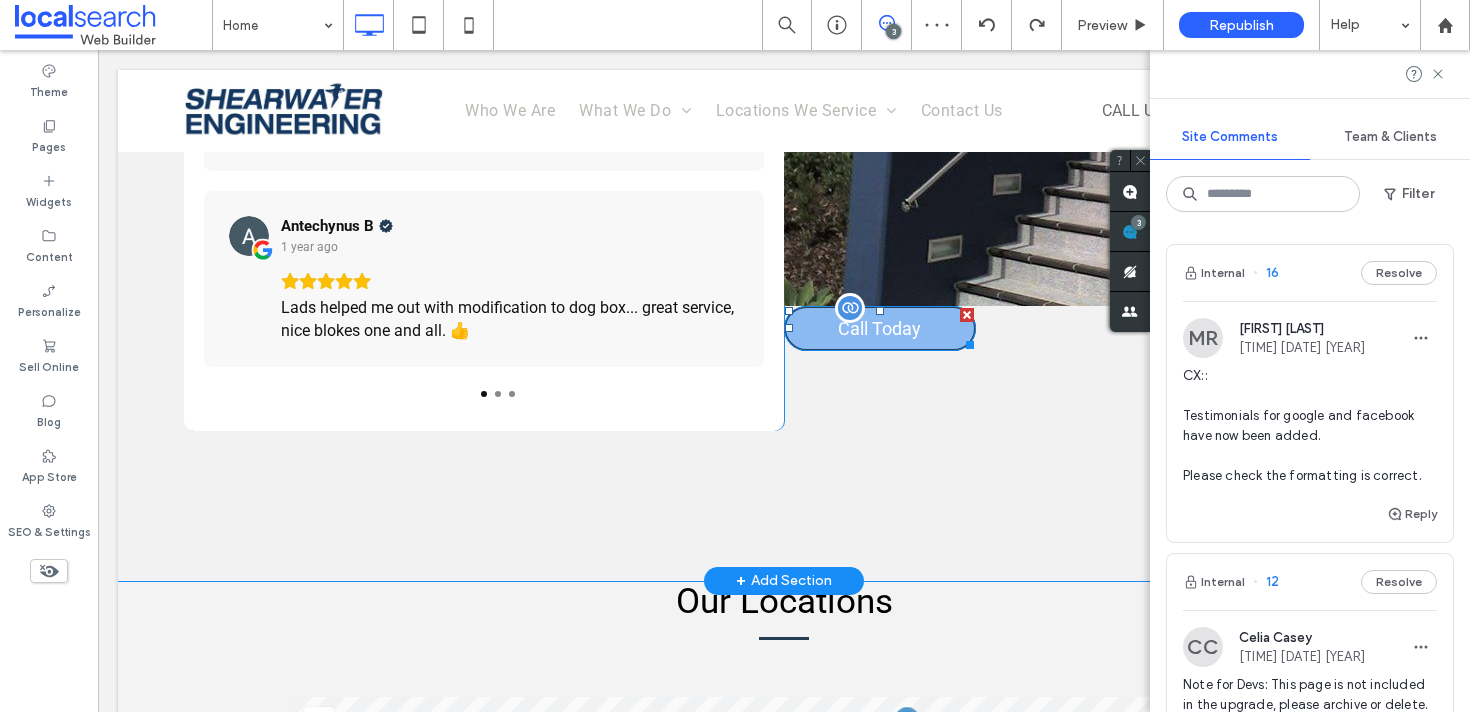 click on "Call Today" at bounding box center (880, 328) 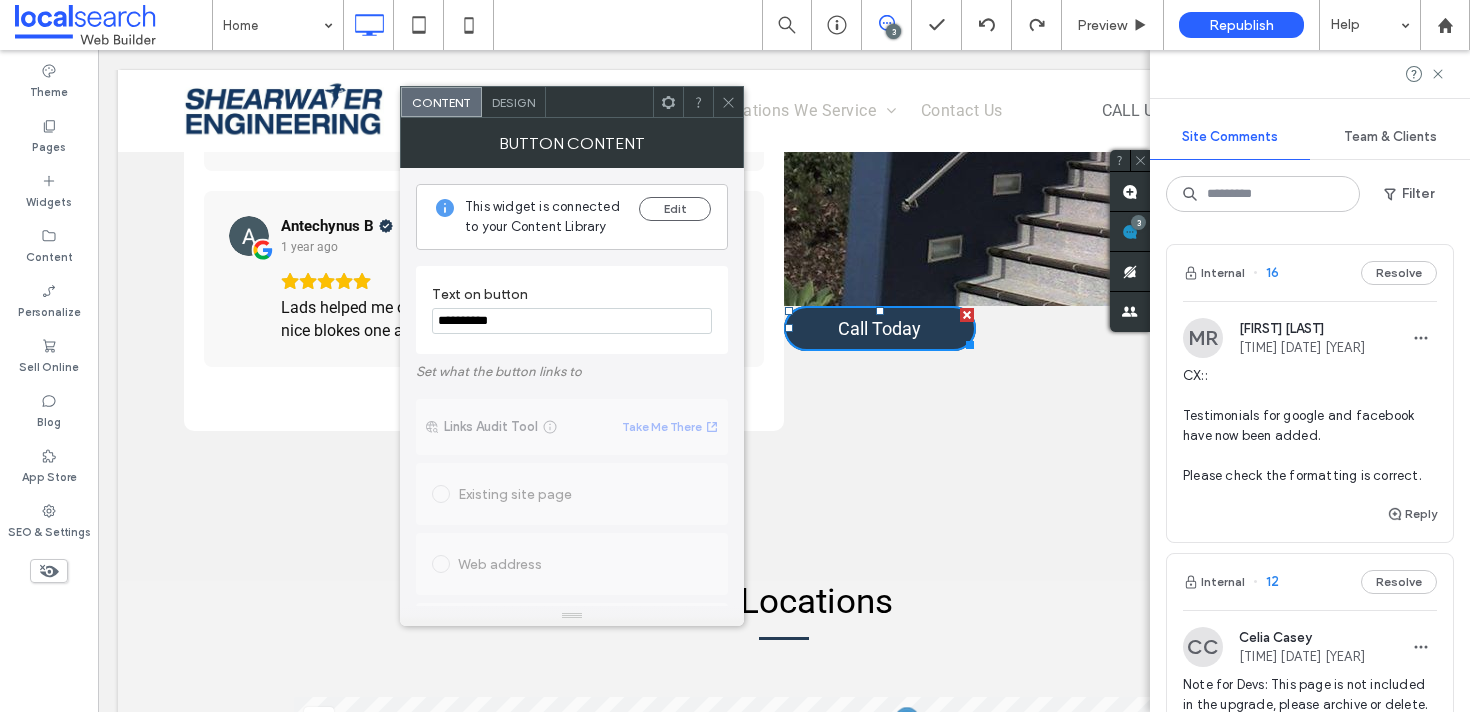 click on "Design" at bounding box center [514, 102] 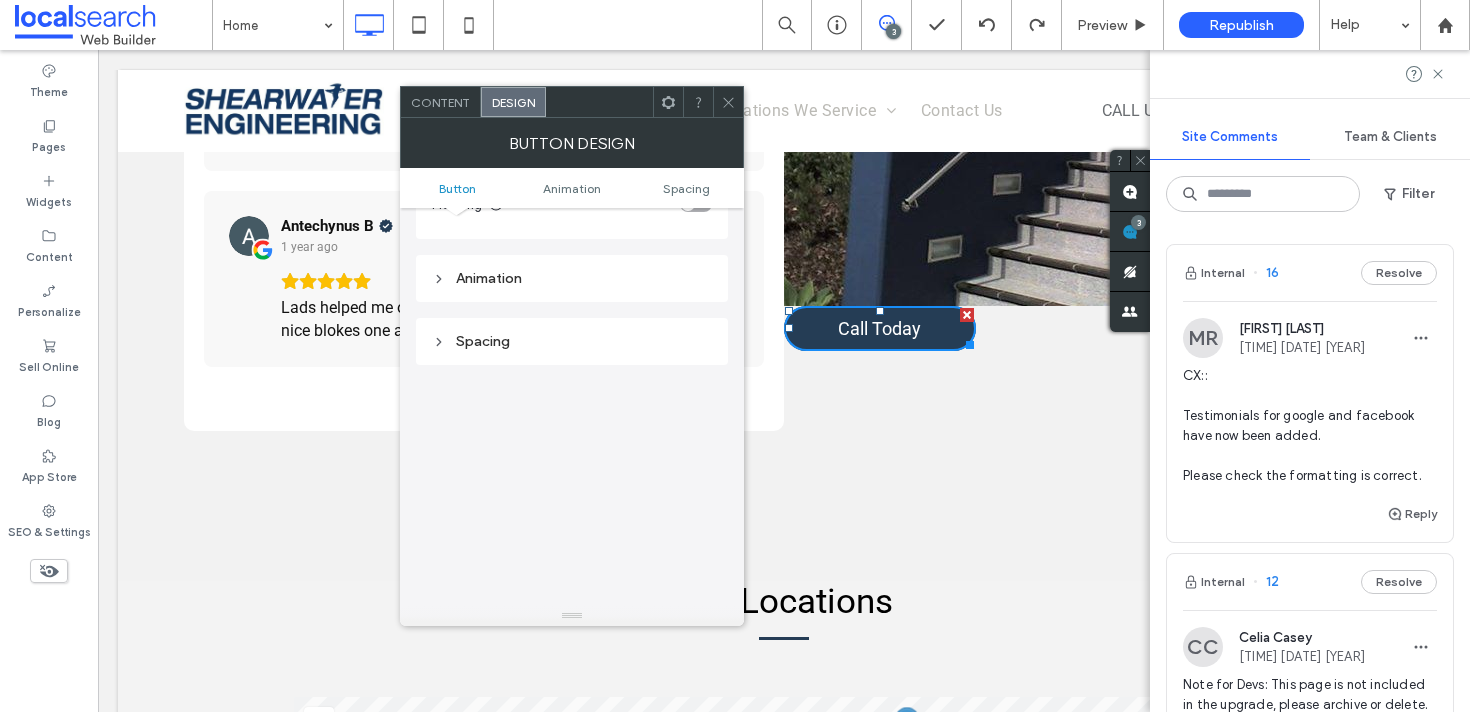 scroll, scrollTop: 846, scrollLeft: 0, axis: vertical 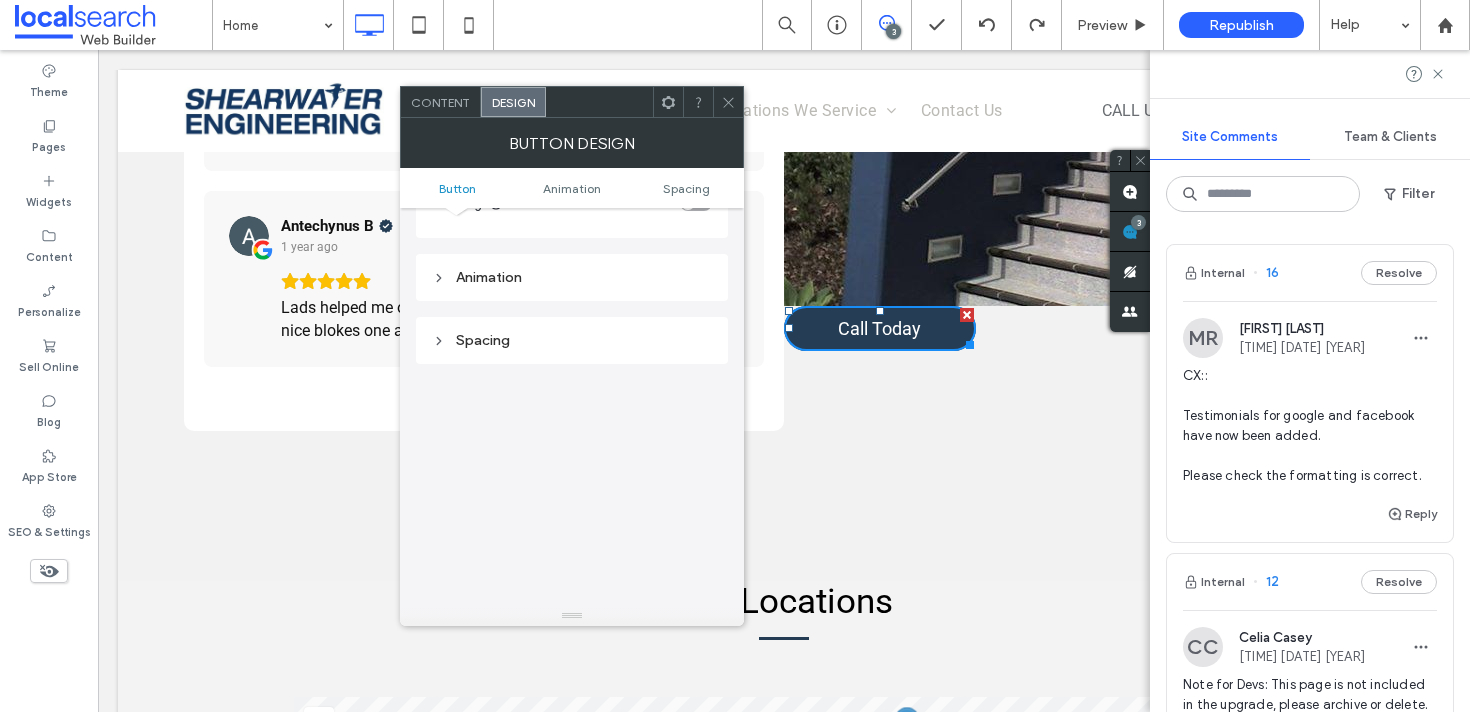 click on "Spacing" at bounding box center (572, 340) 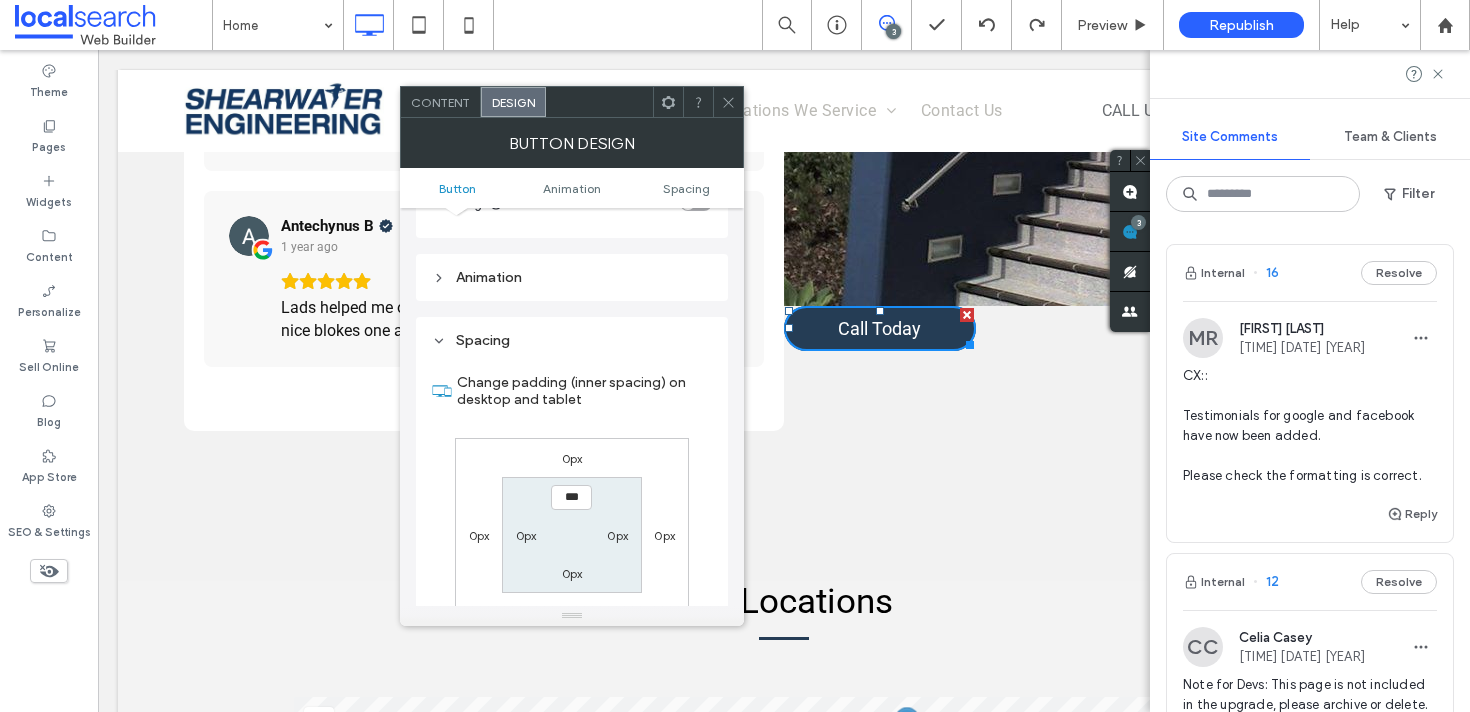 click on "0px" at bounding box center [572, 458] 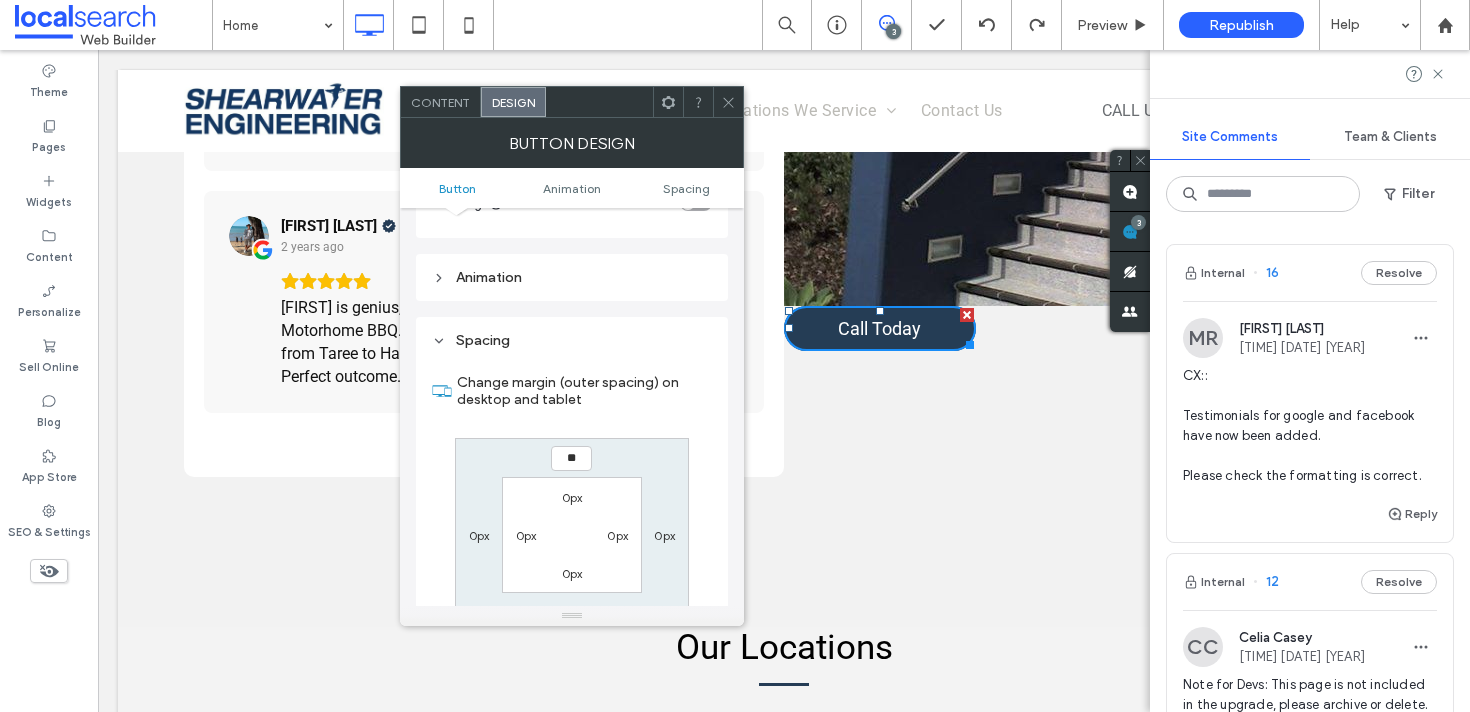 type on "**" 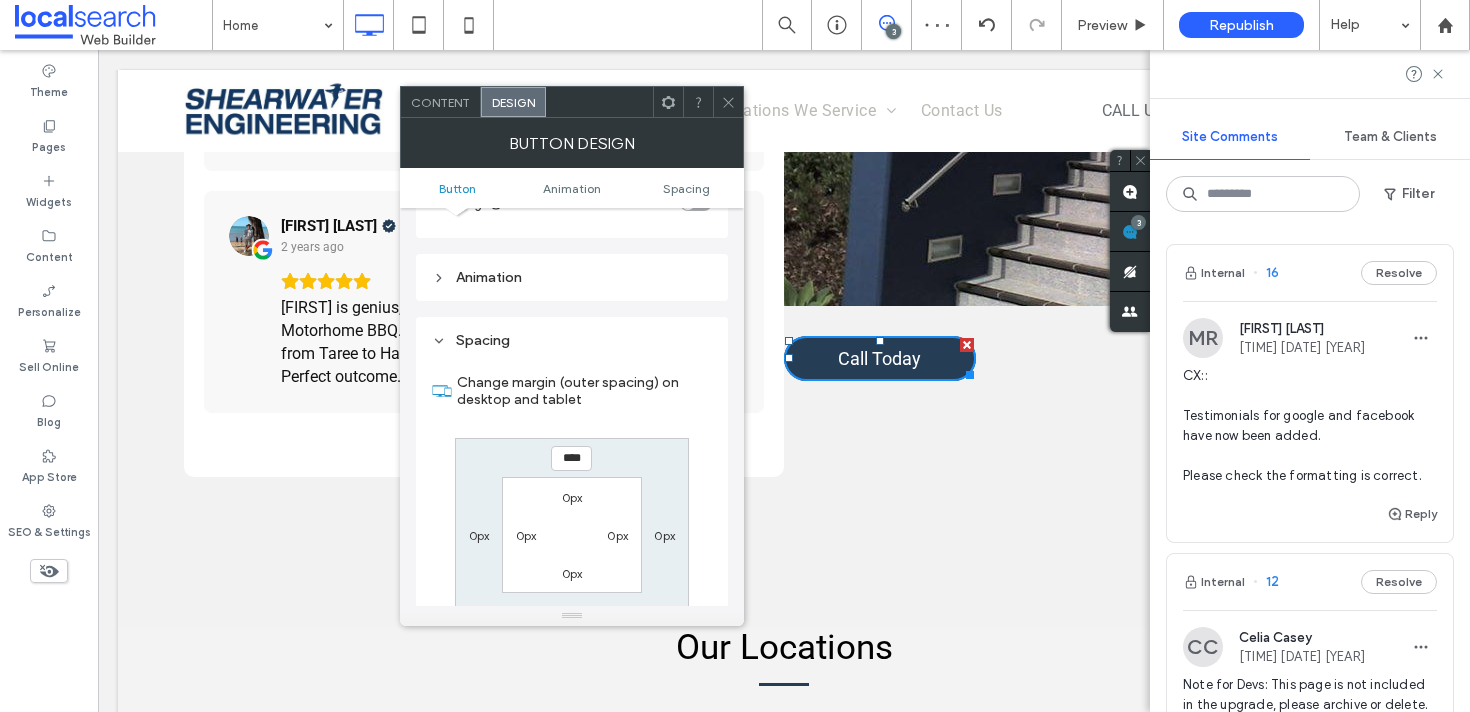 click on "0px" at bounding box center [479, 535] 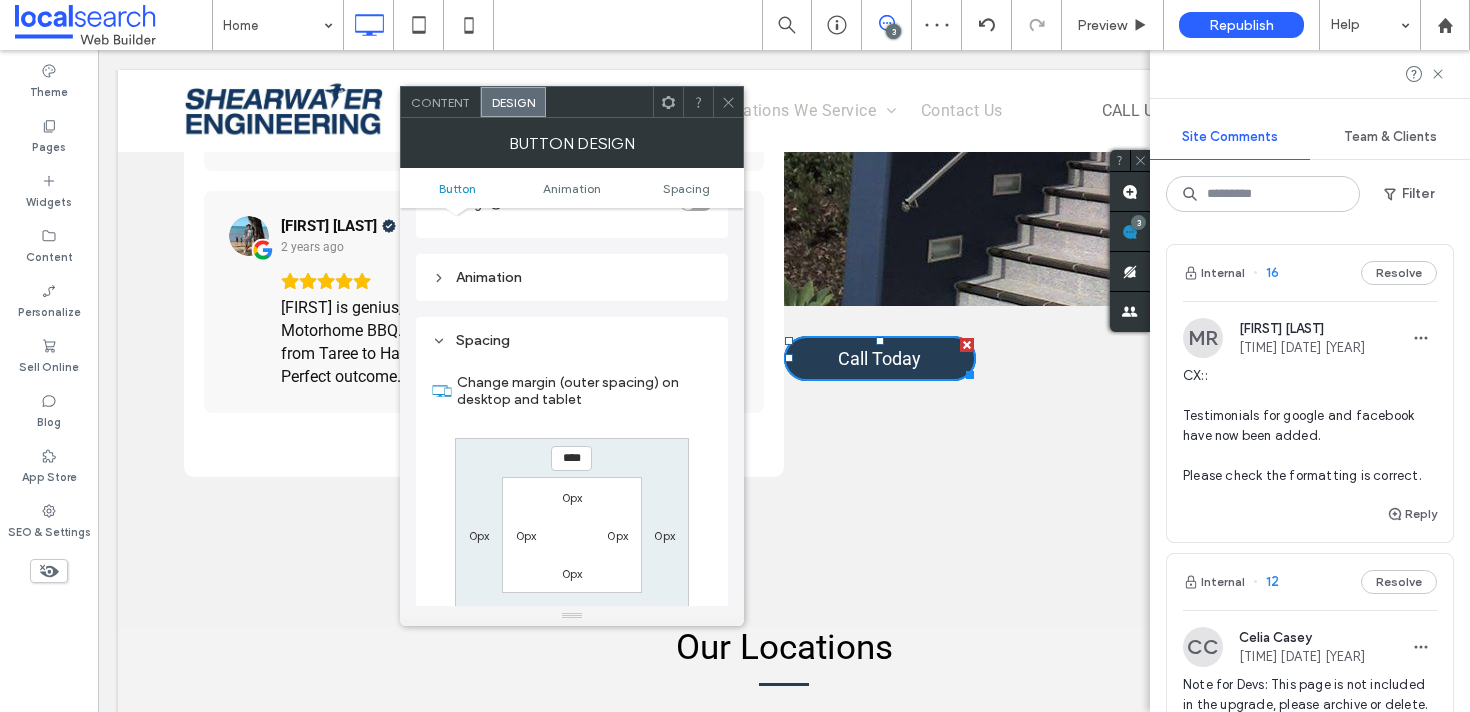 type on "*" 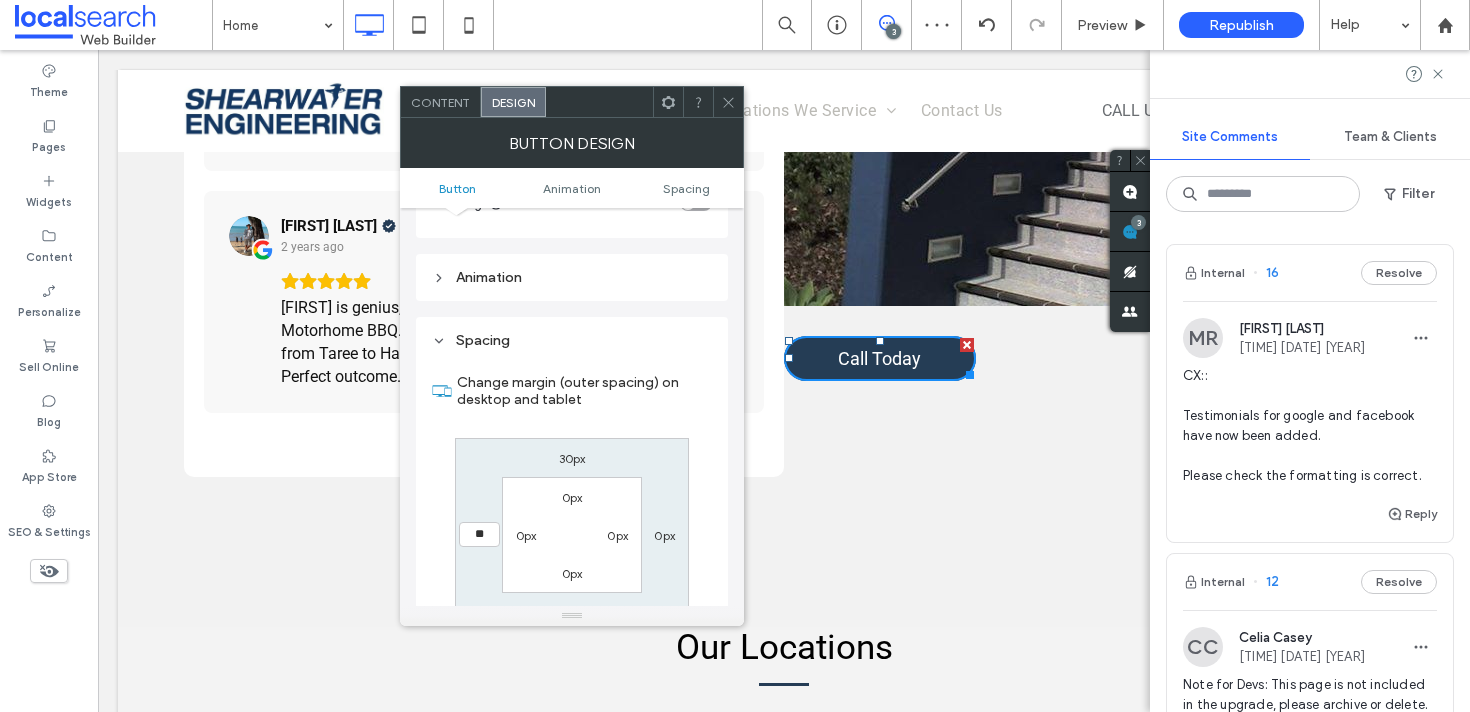 type on "**" 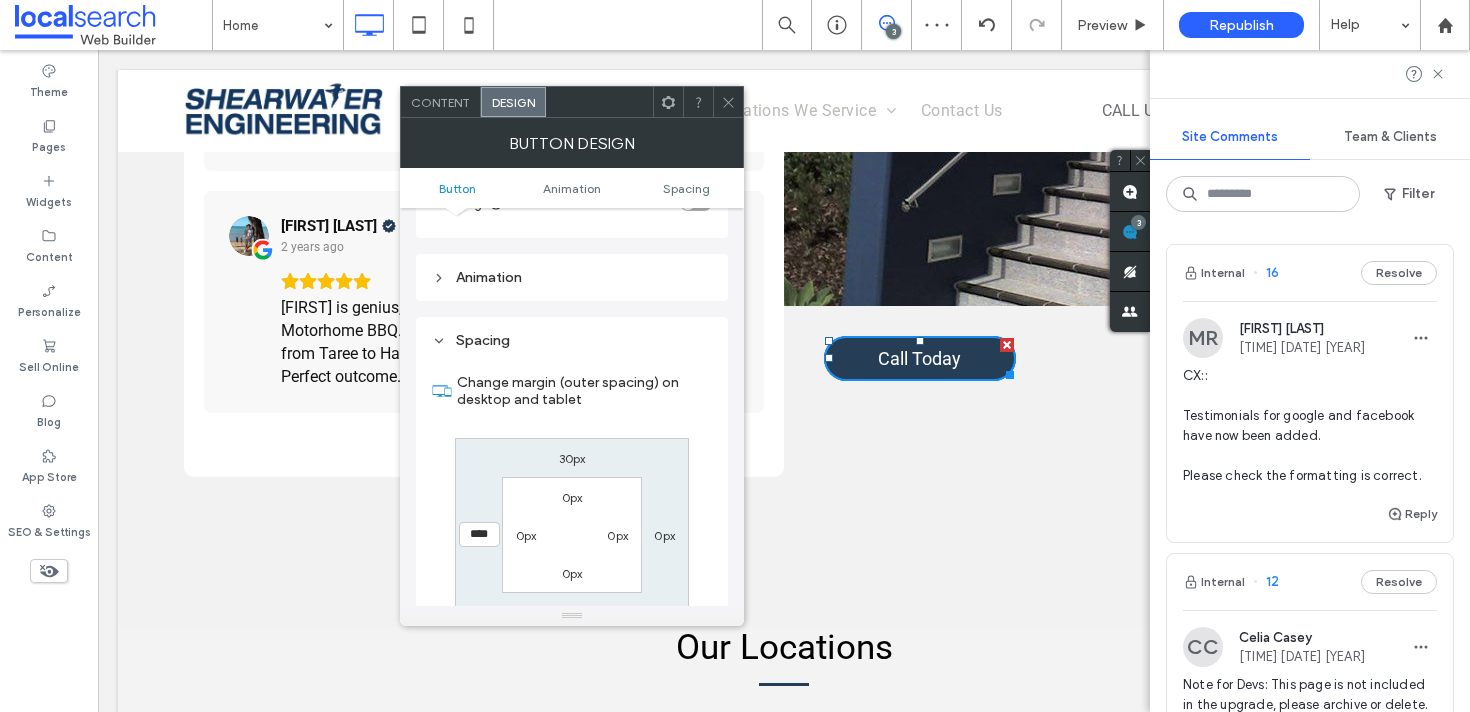 click at bounding box center [728, 102] 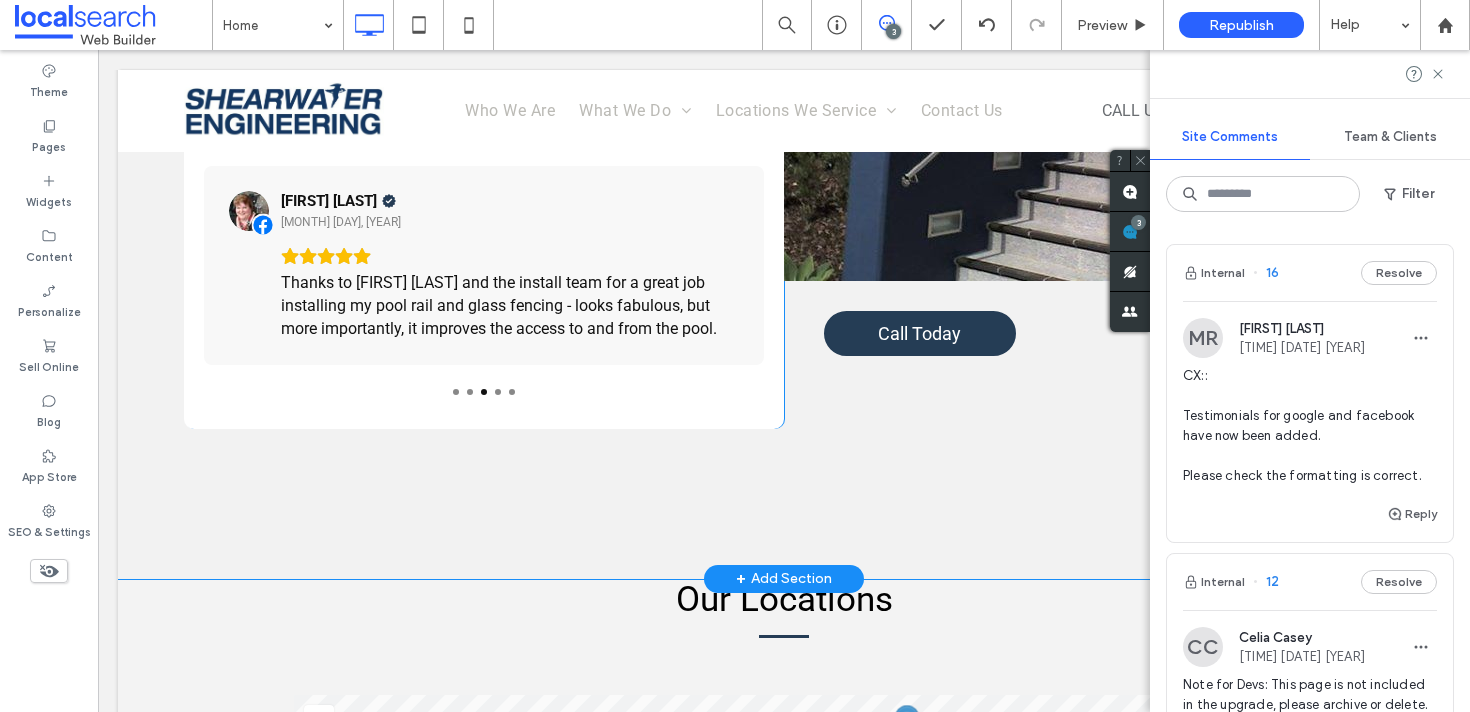 scroll, scrollTop: 4848, scrollLeft: 0, axis: vertical 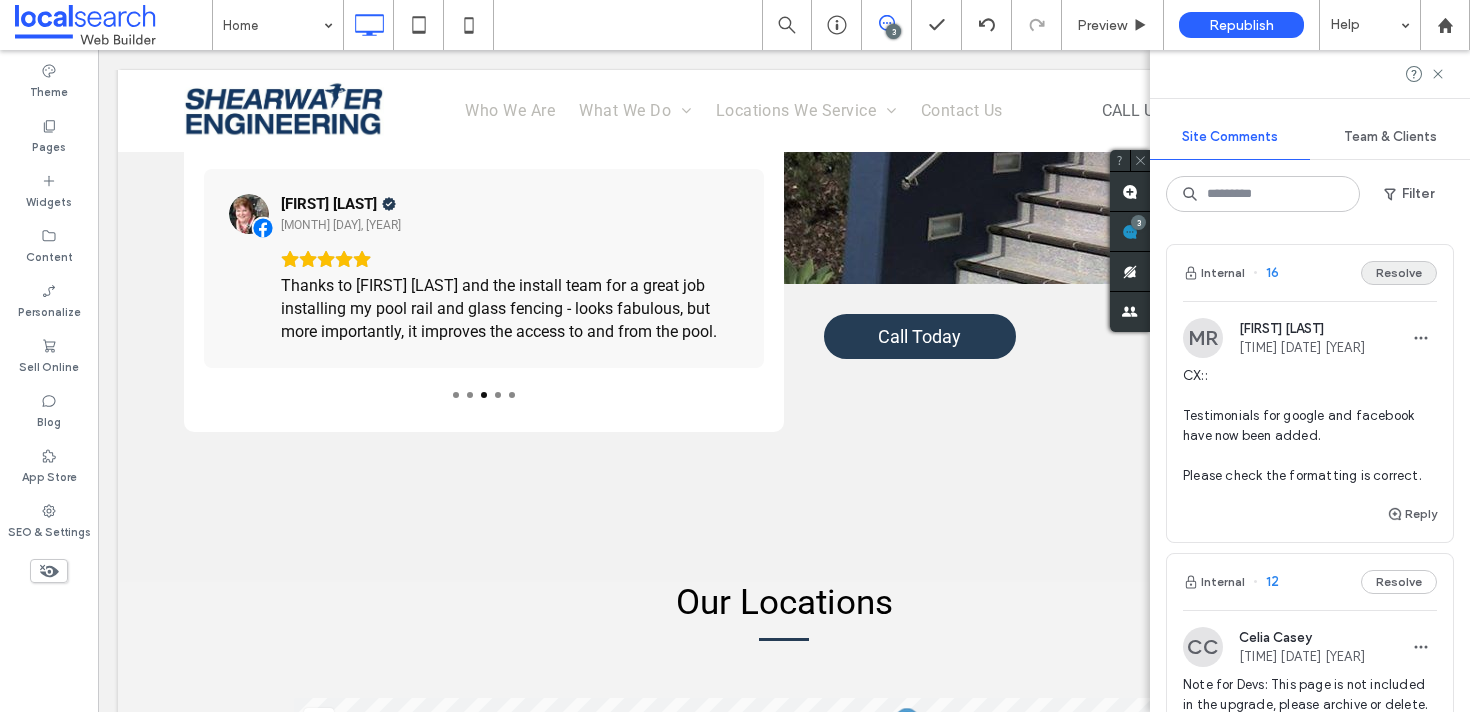 click on "Resolve" at bounding box center [1399, 273] 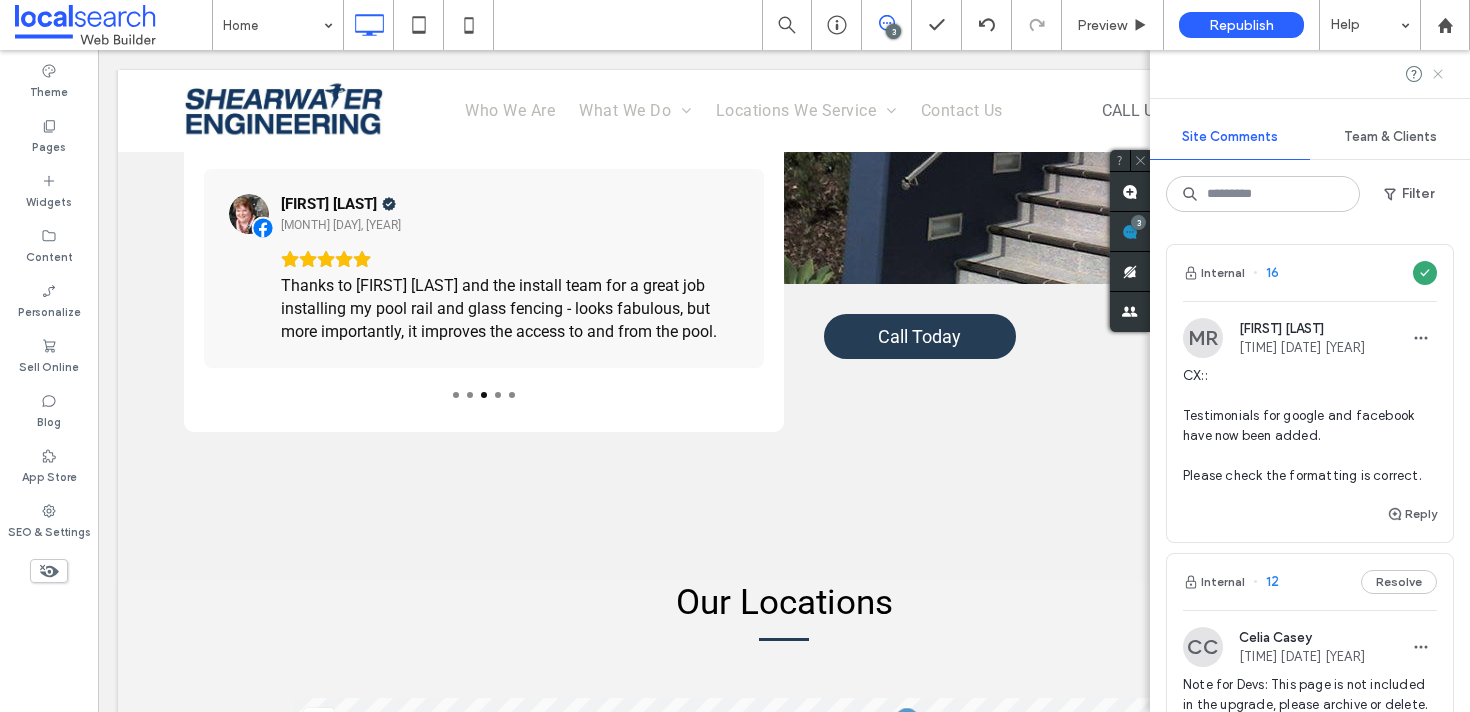 click 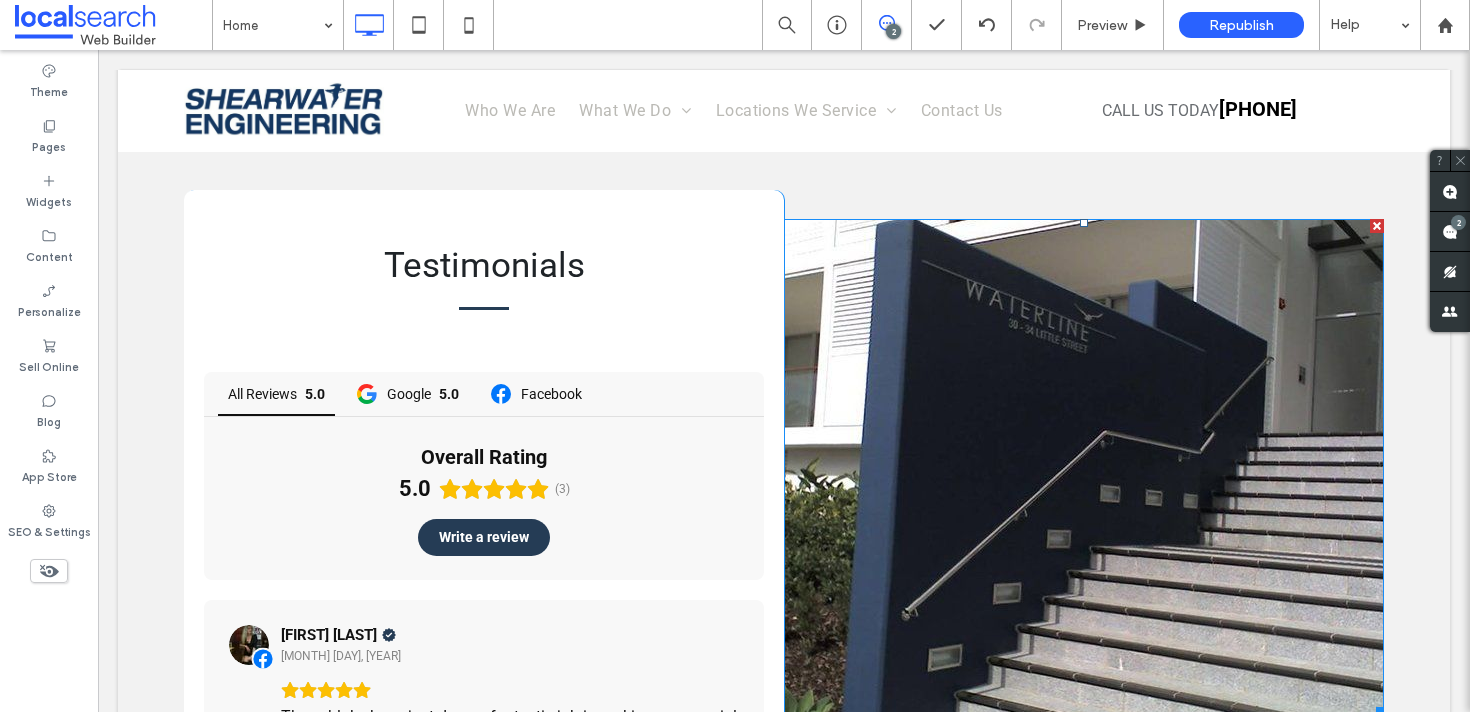 scroll, scrollTop: 4418, scrollLeft: 0, axis: vertical 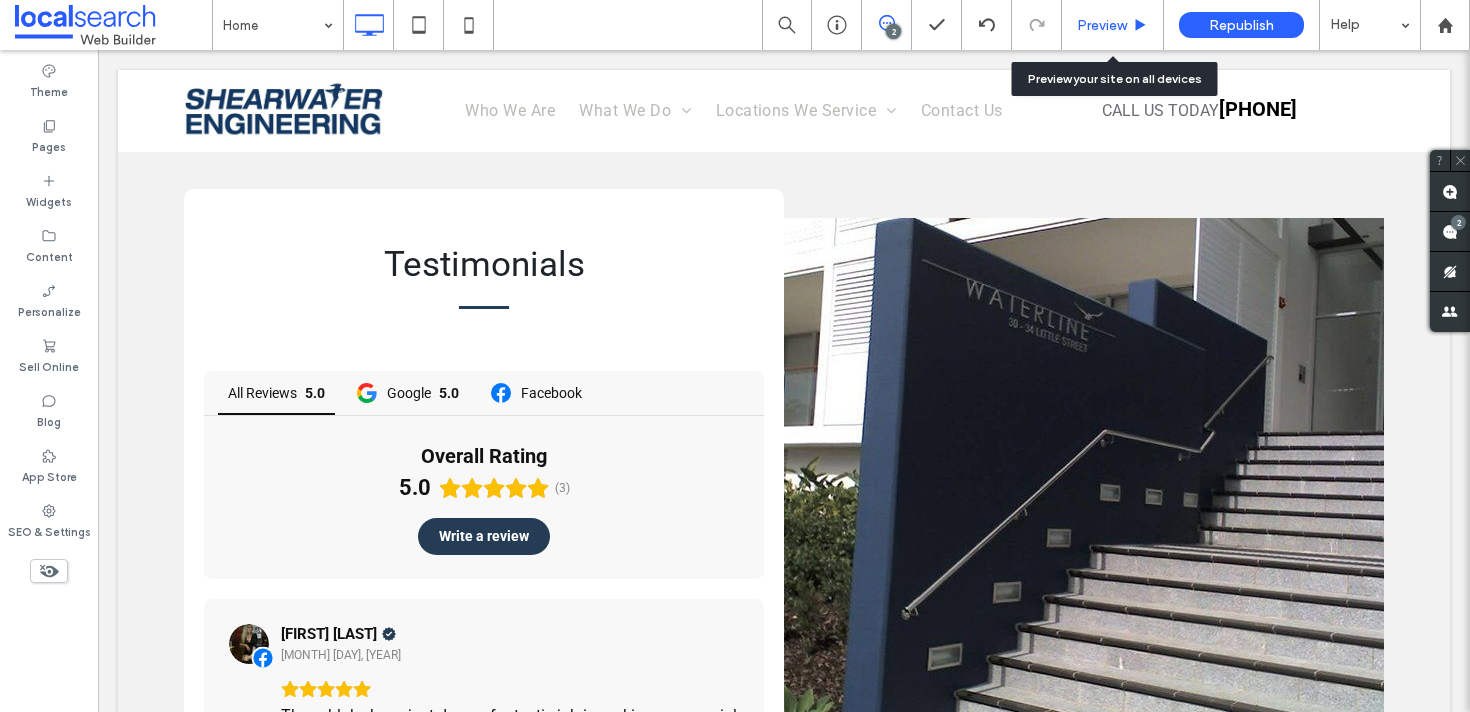 click on "Preview" at bounding box center (1113, 25) 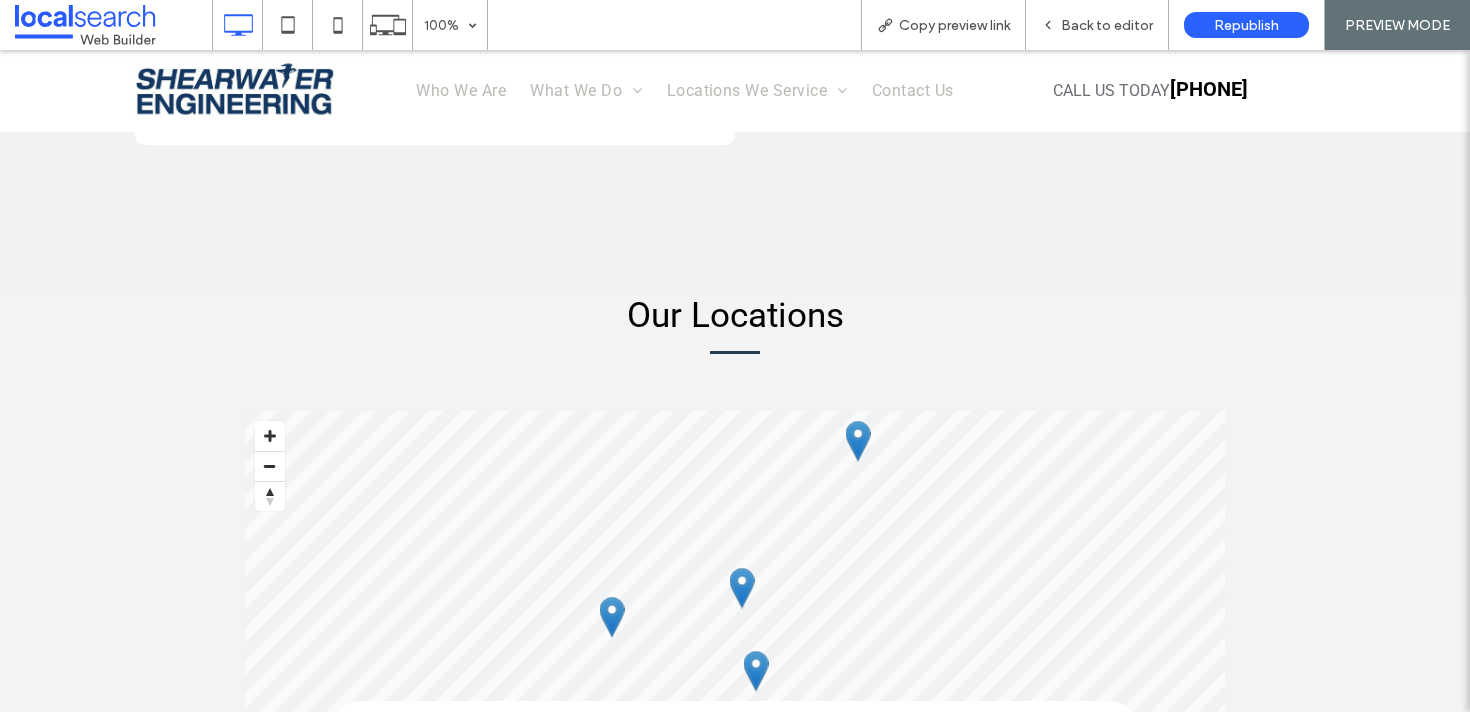 scroll, scrollTop: 5101, scrollLeft: 0, axis: vertical 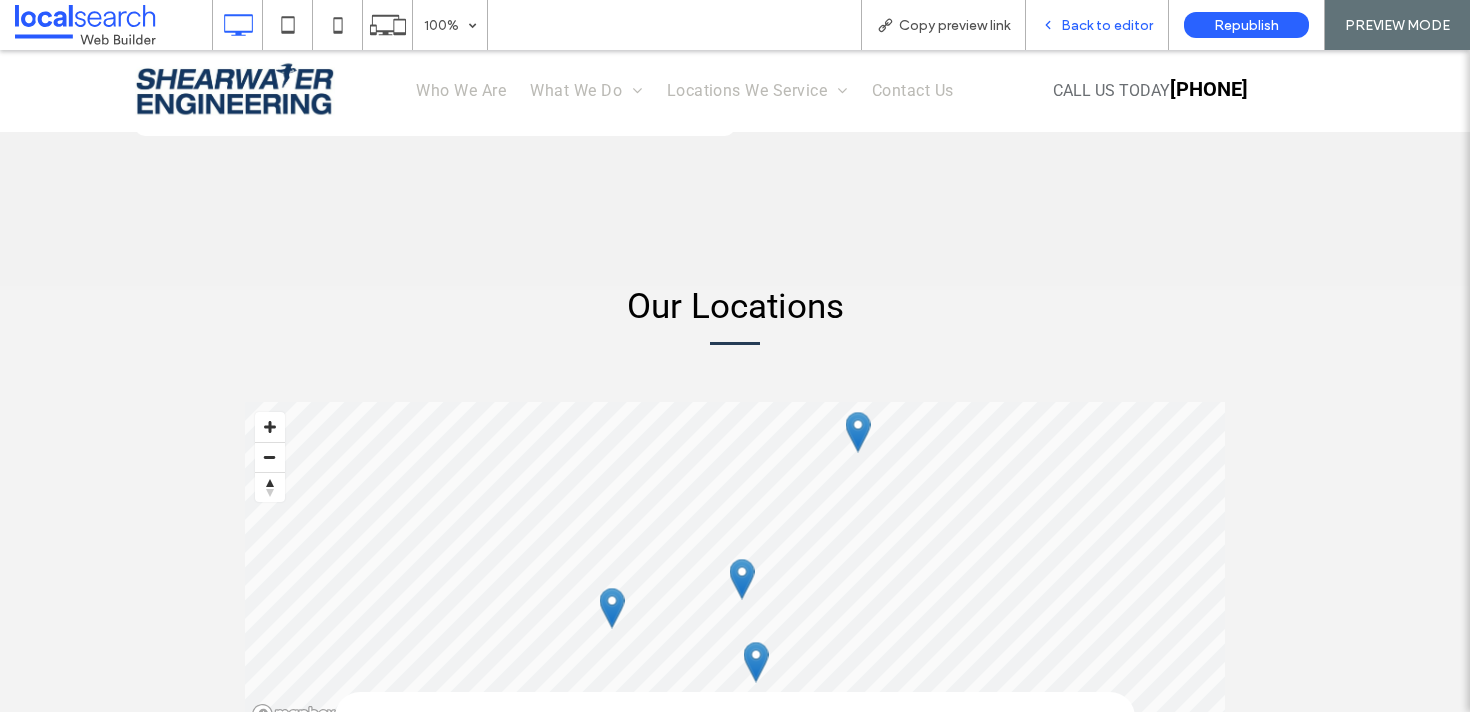 click on "Back to editor" at bounding box center [1107, 25] 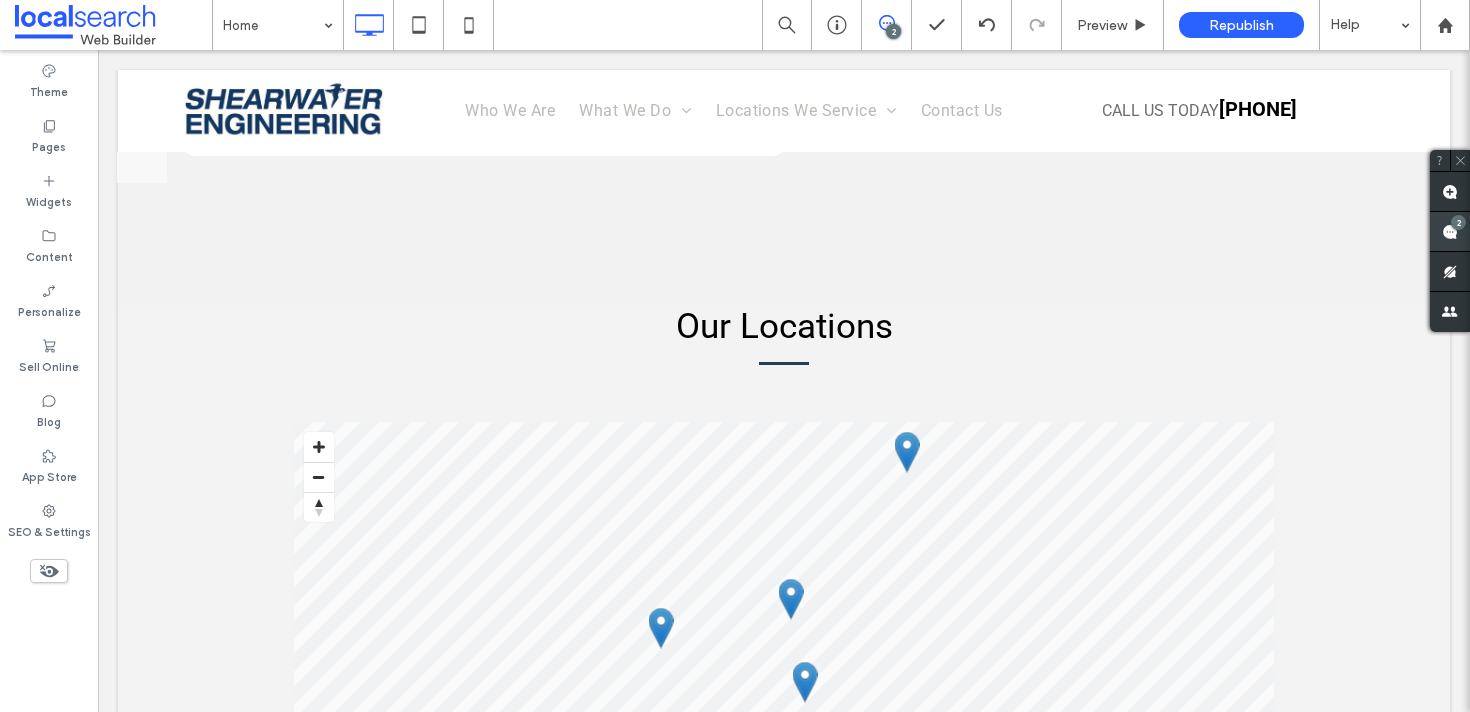 click on "2" at bounding box center (1458, 222) 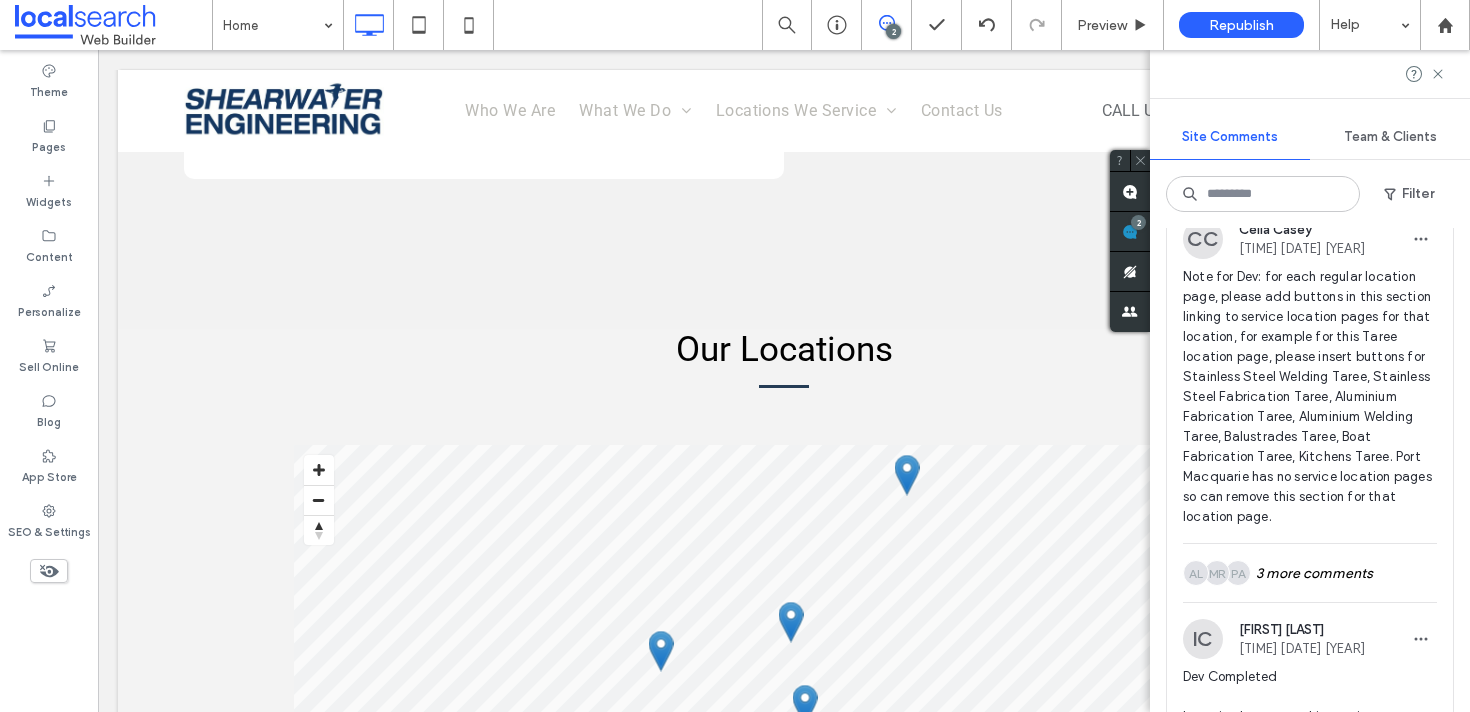 scroll, scrollTop: 425, scrollLeft: 0, axis: vertical 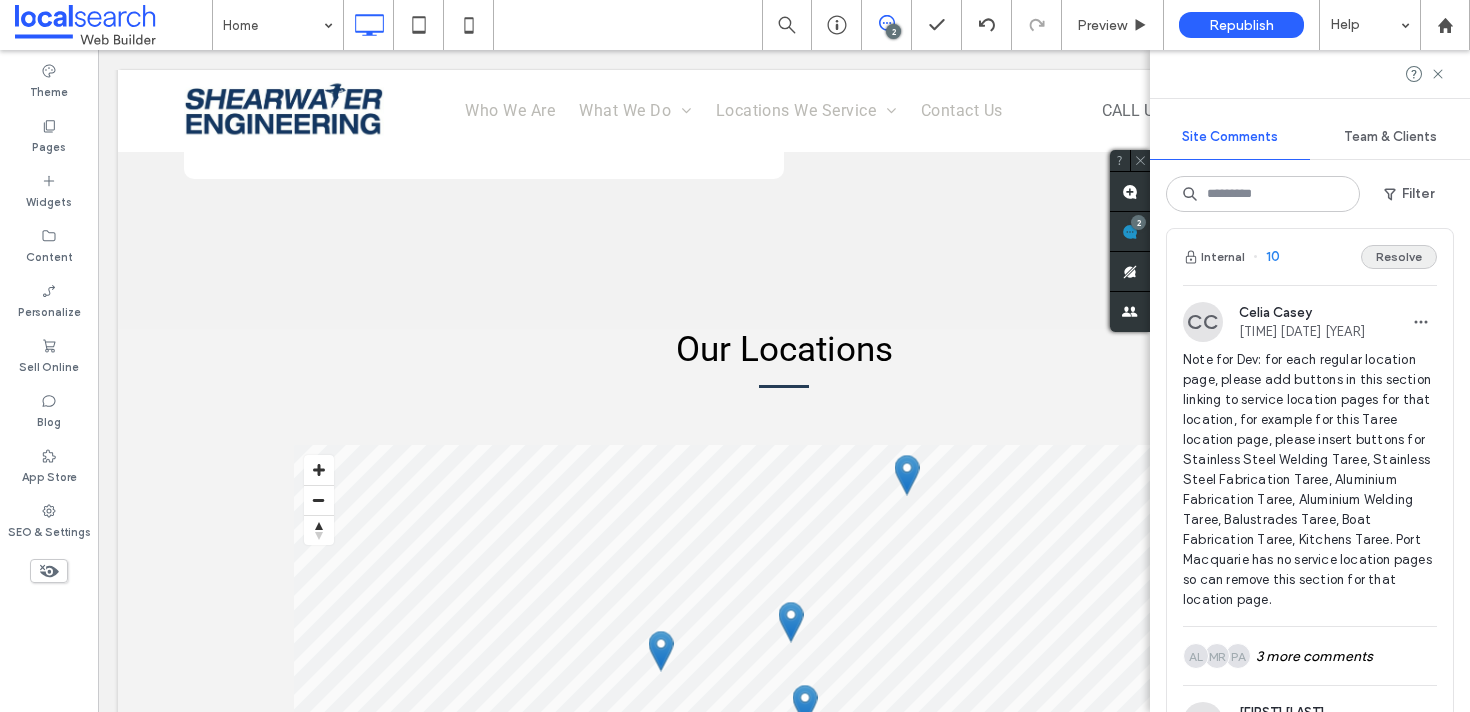 click on "Resolve" at bounding box center (1399, 257) 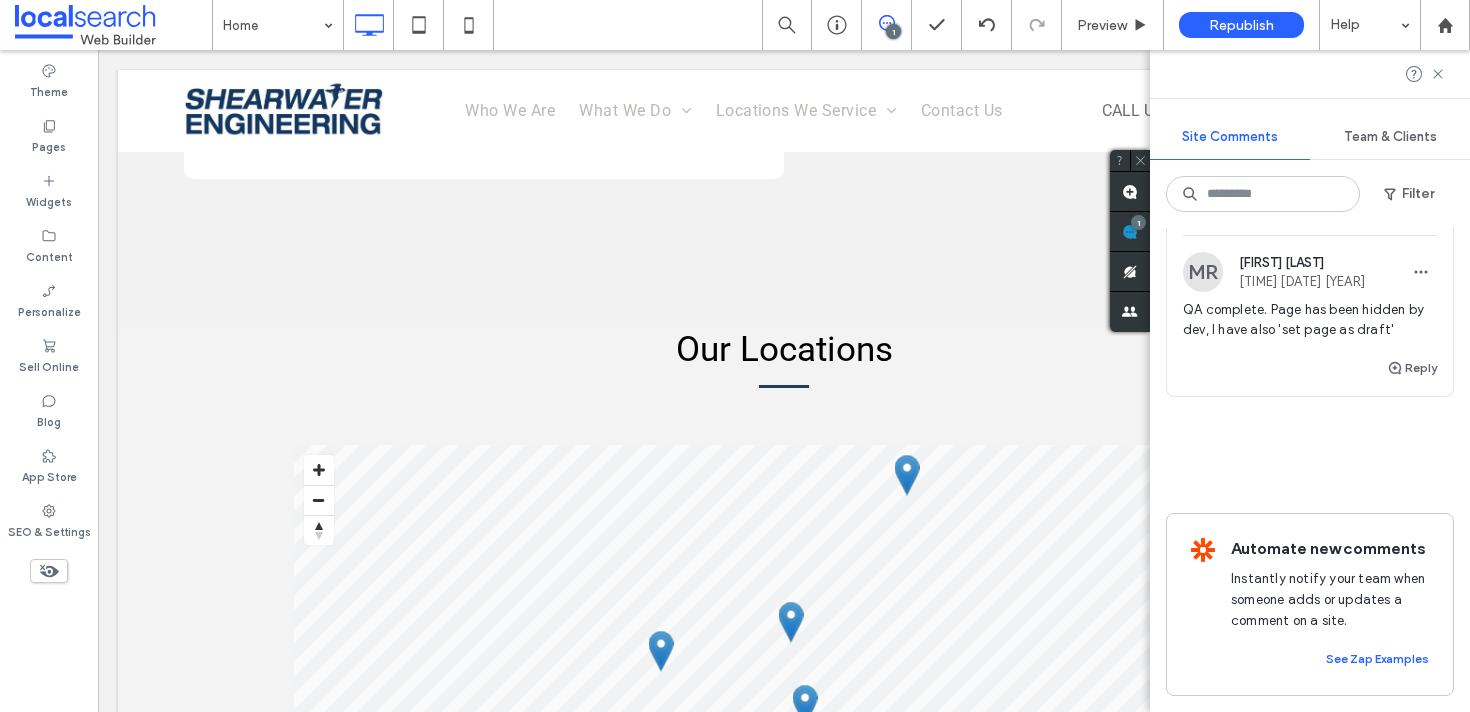 scroll, scrollTop: 246, scrollLeft: 0, axis: vertical 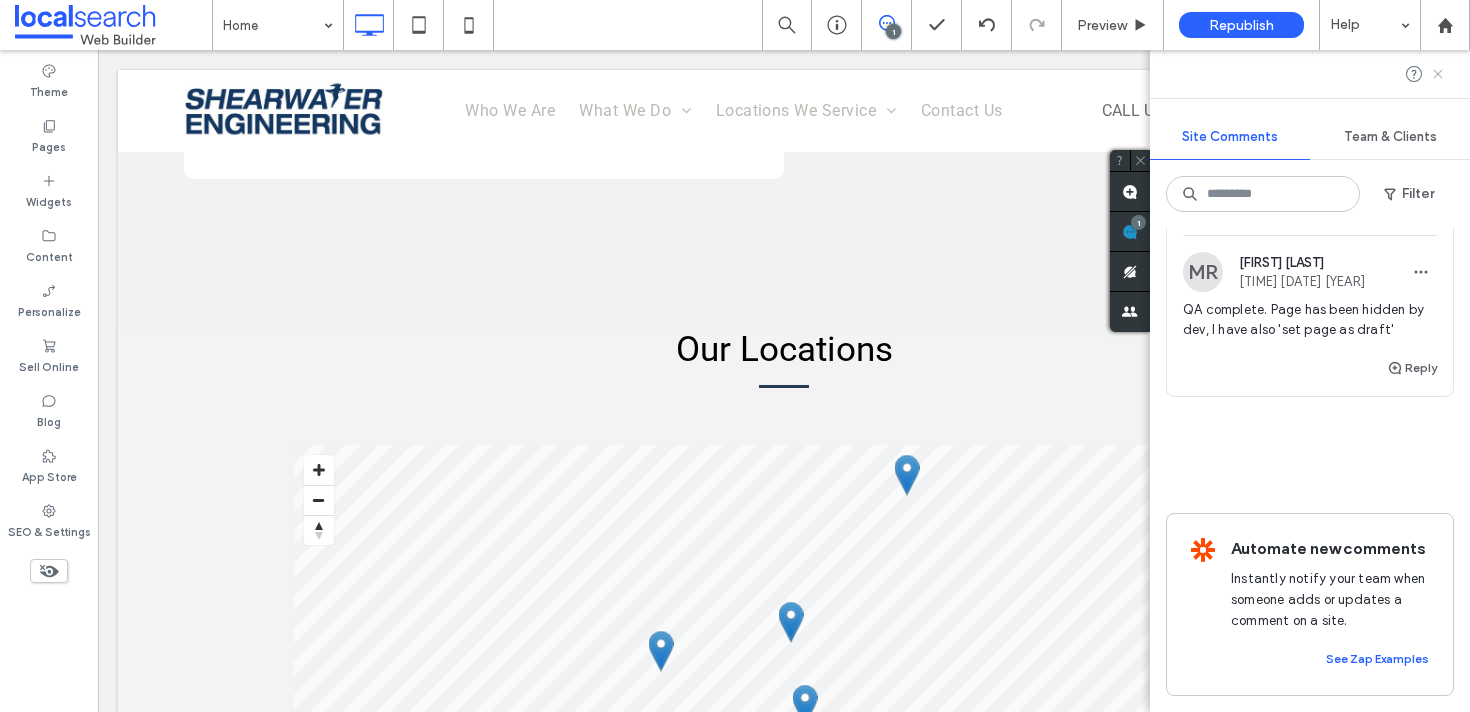 click 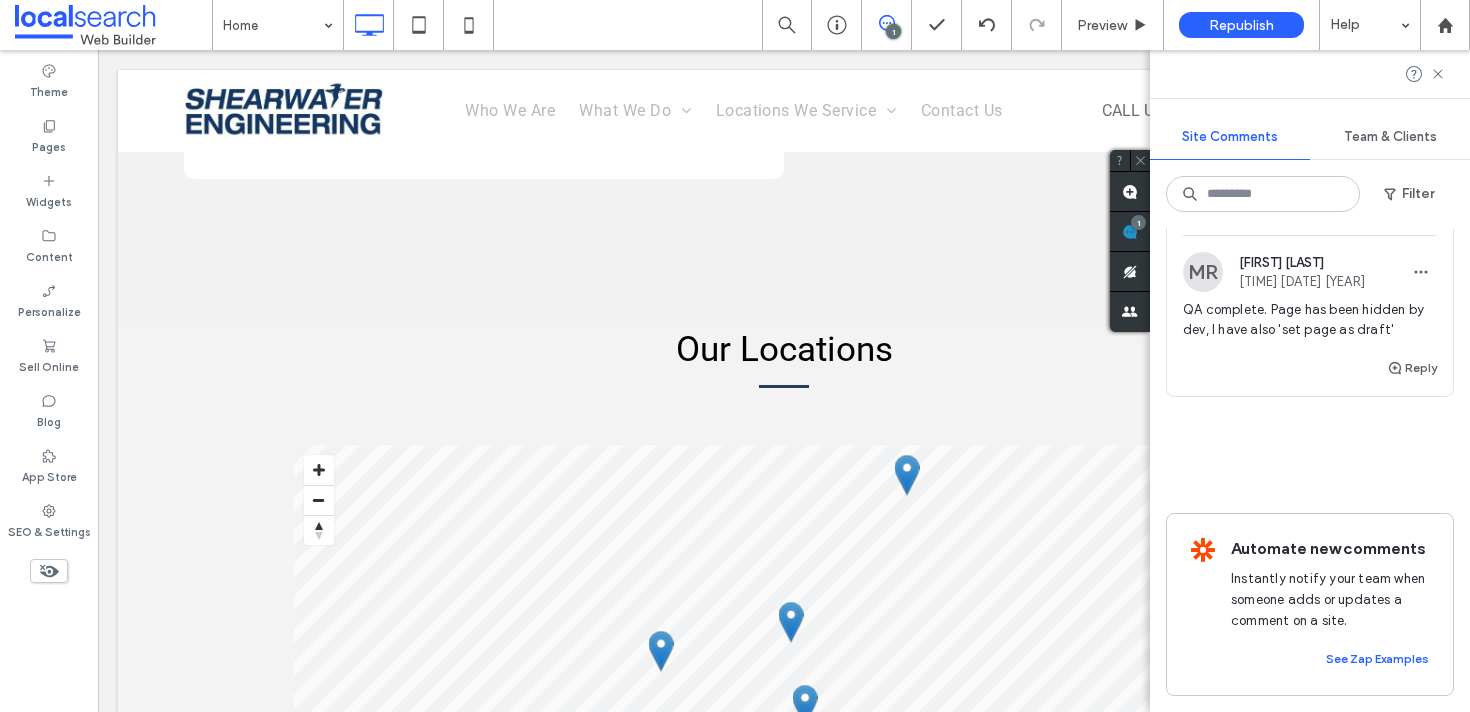 scroll, scrollTop: 0, scrollLeft: 0, axis: both 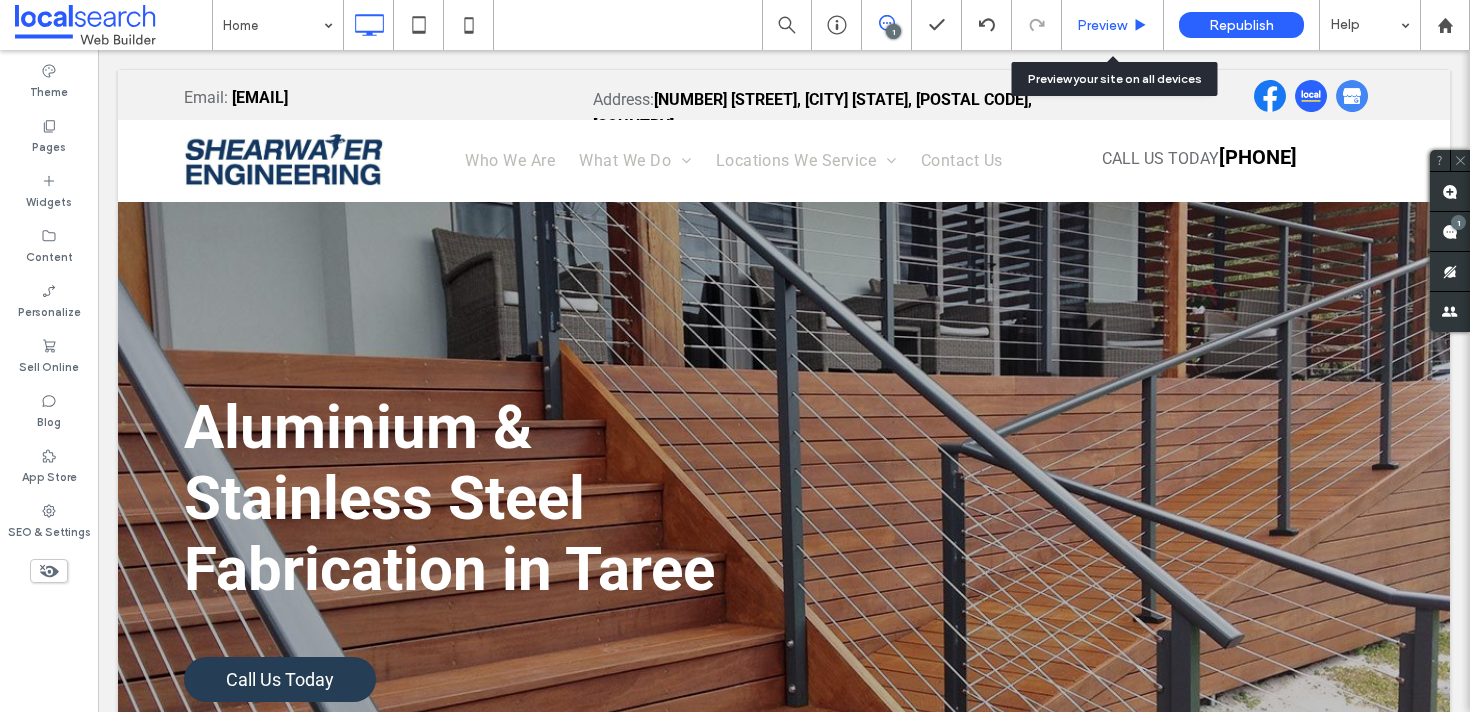 click on "Preview" at bounding box center [1102, 25] 